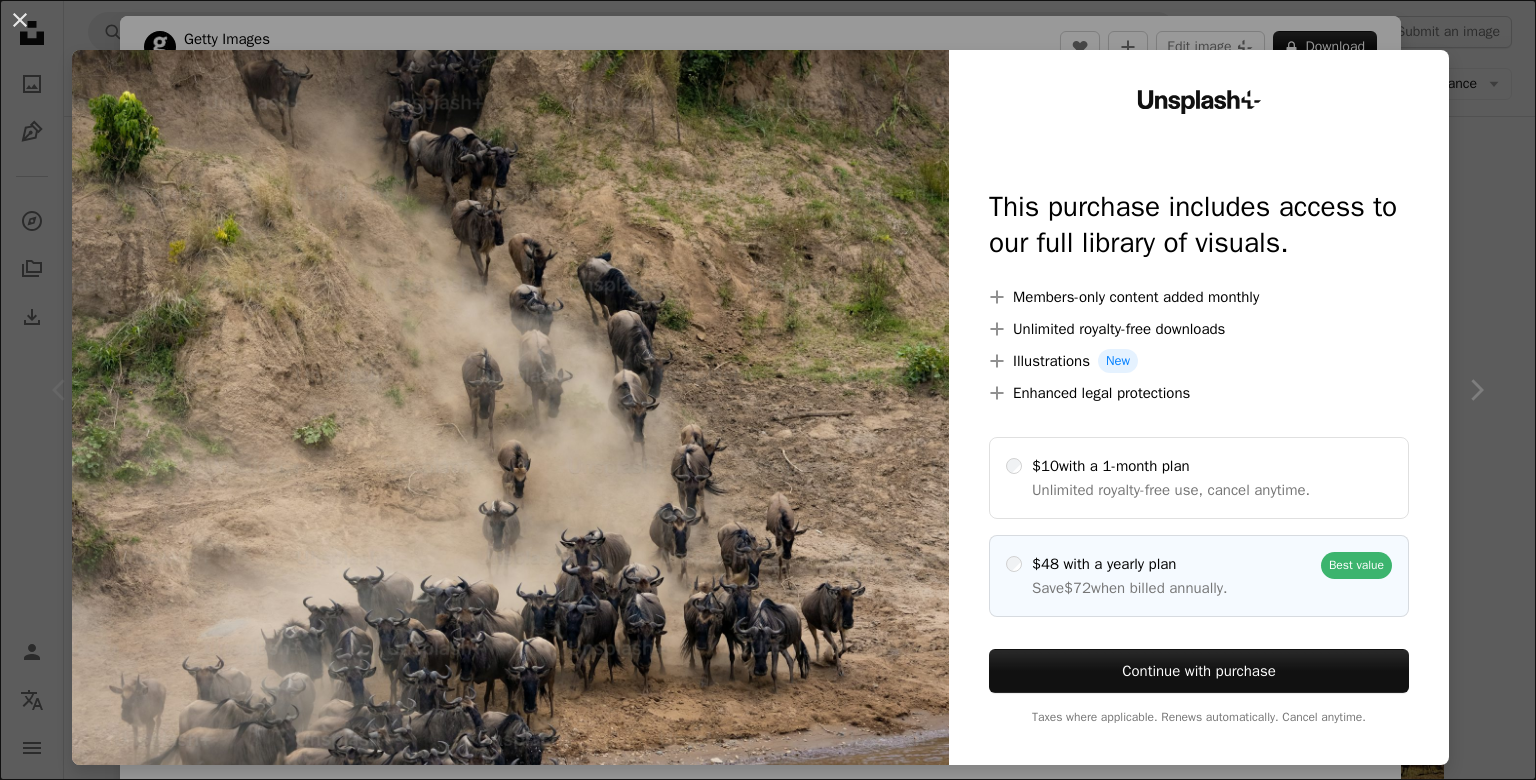 scroll, scrollTop: 216, scrollLeft: 0, axis: vertical 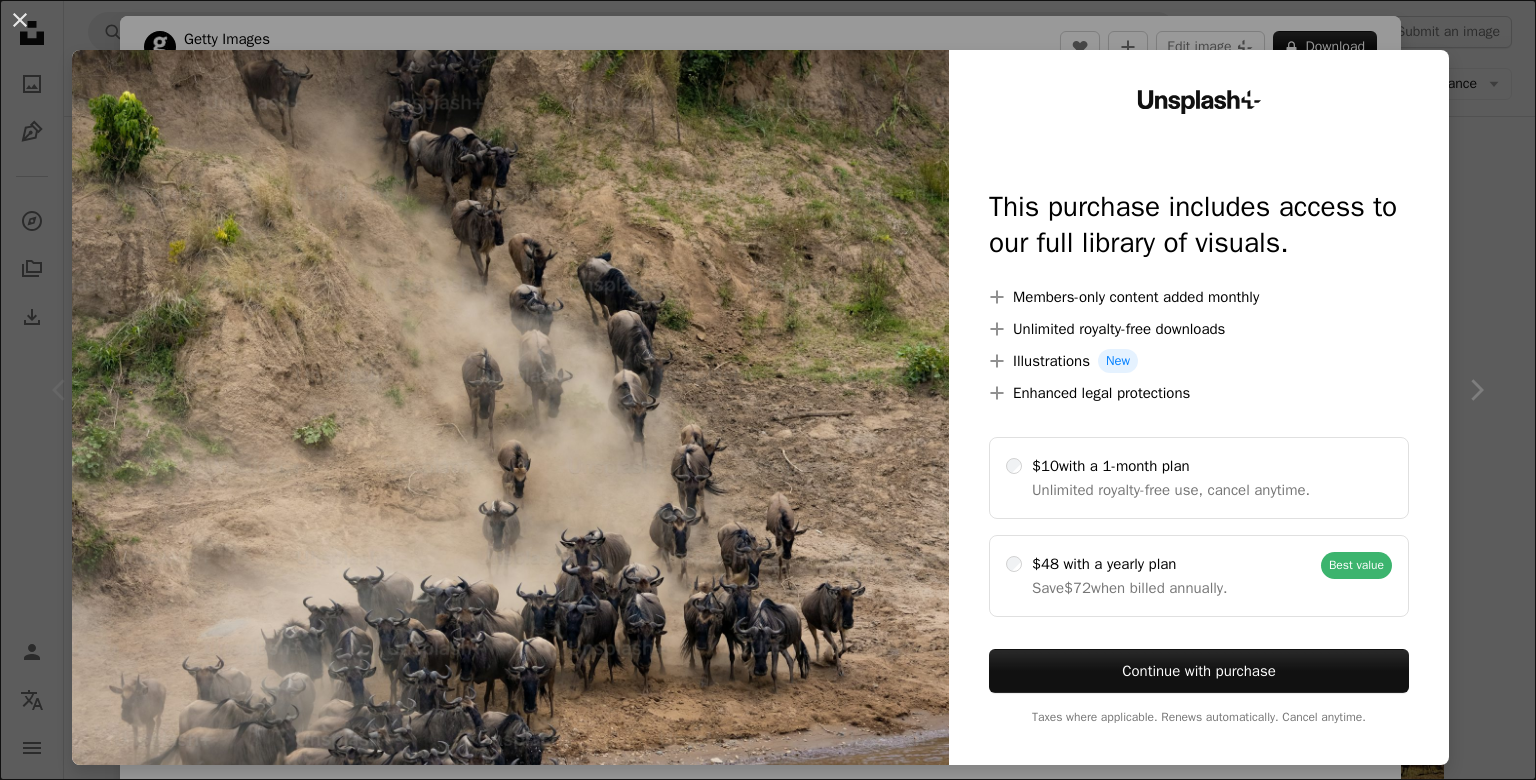 click at bounding box center [510, 407] 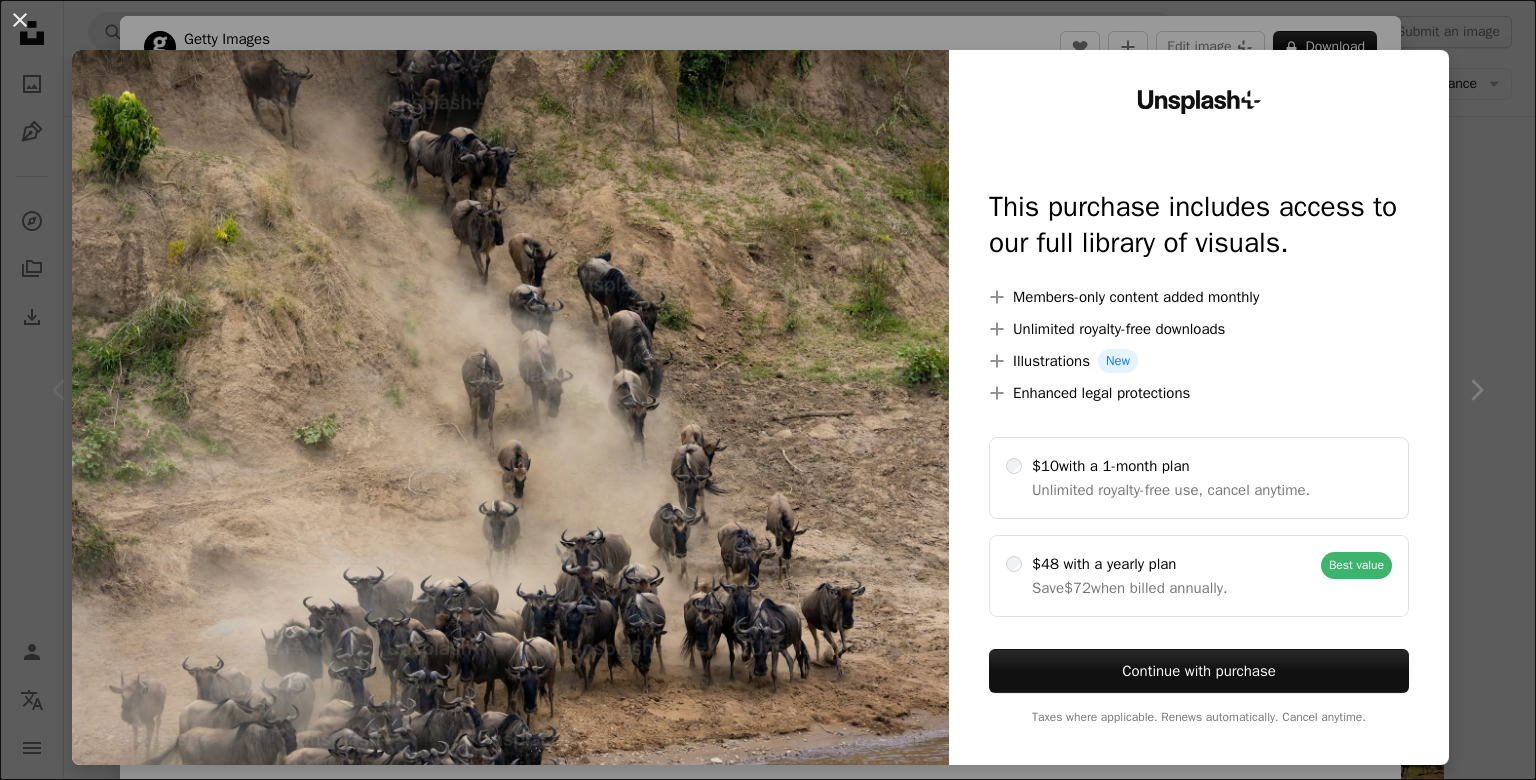 drag, startPoint x: 14, startPoint y: 14, endPoint x: 29, endPoint y: 12, distance: 15.132746 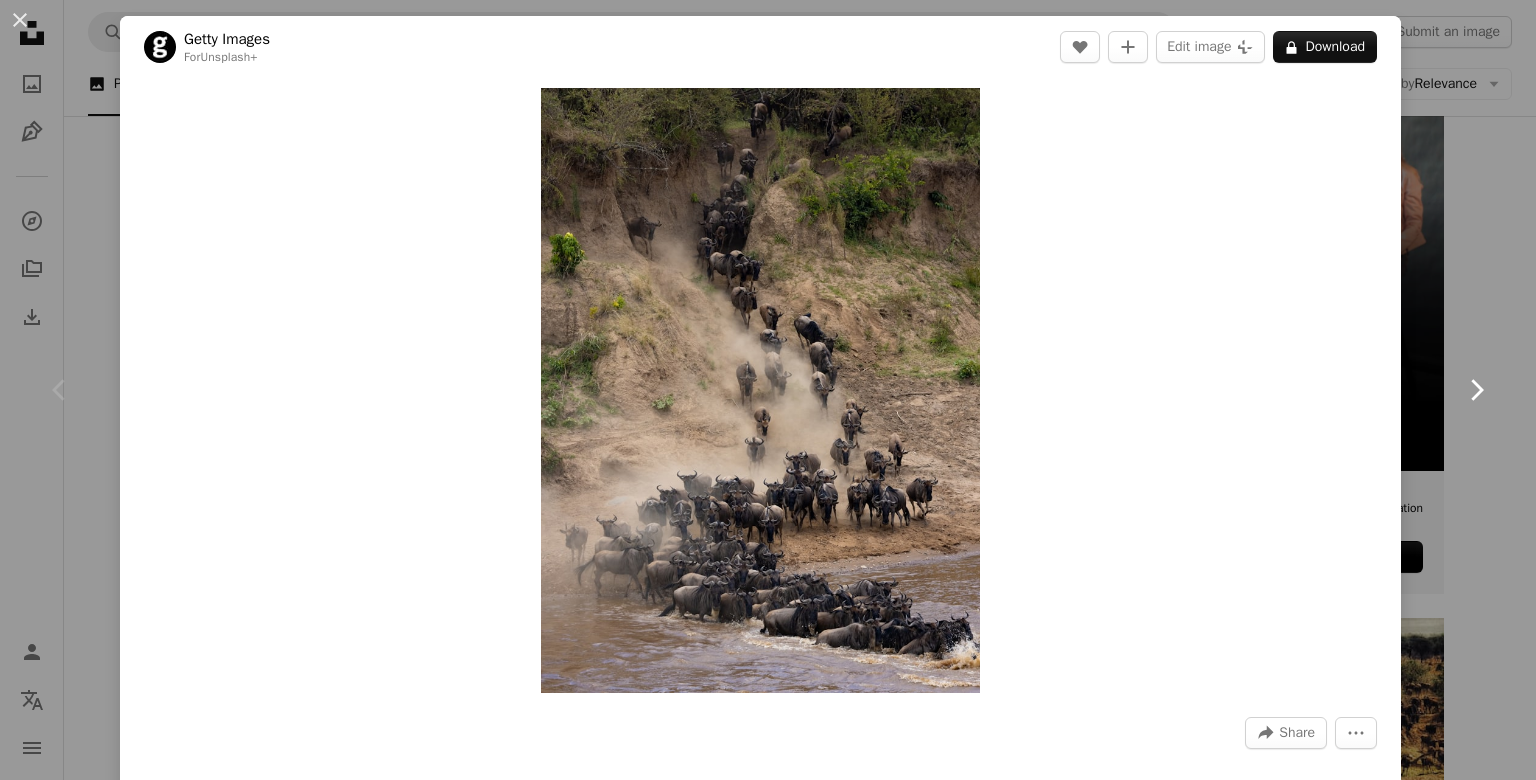 click on "Chevron right" 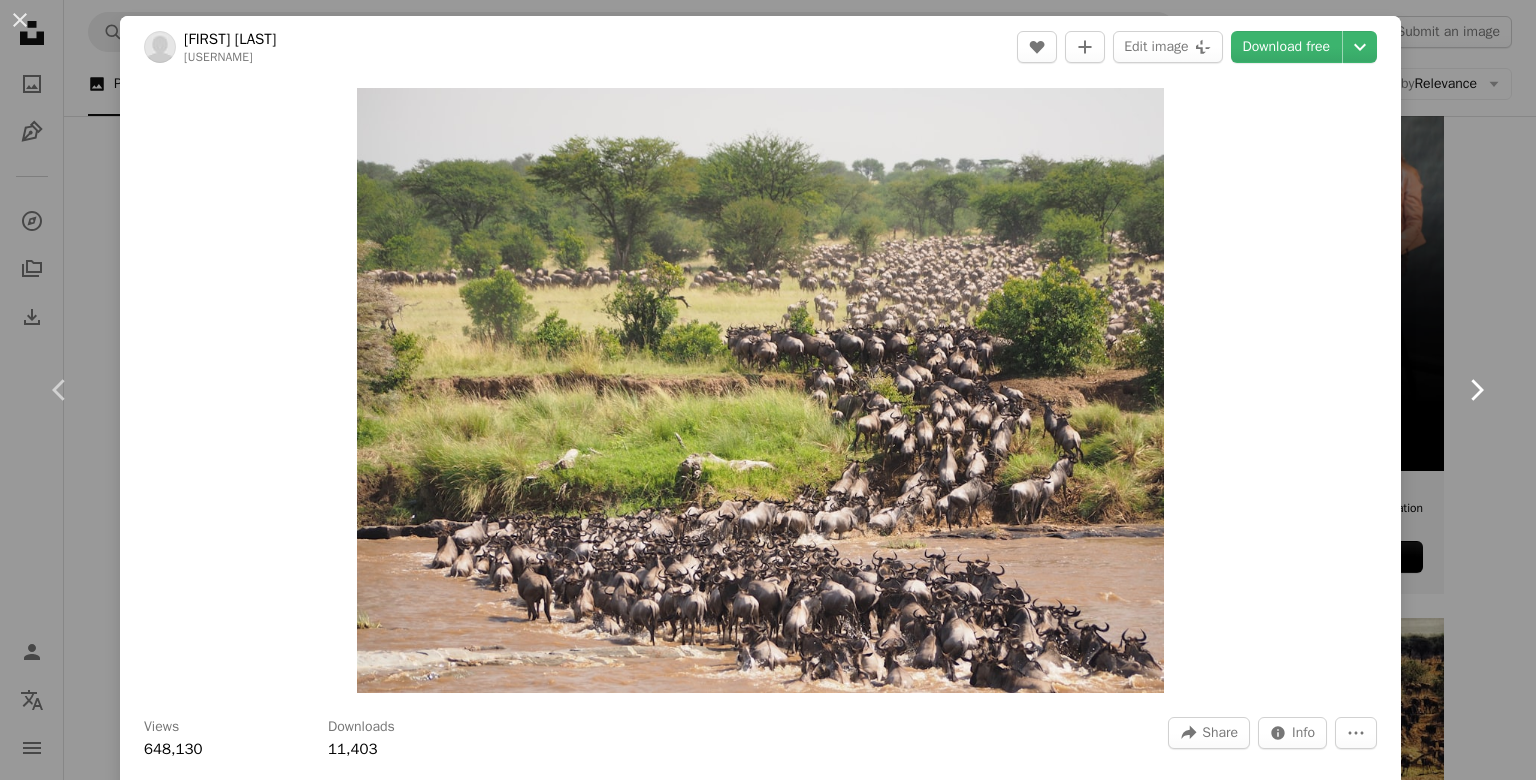 click on "Chevron right" 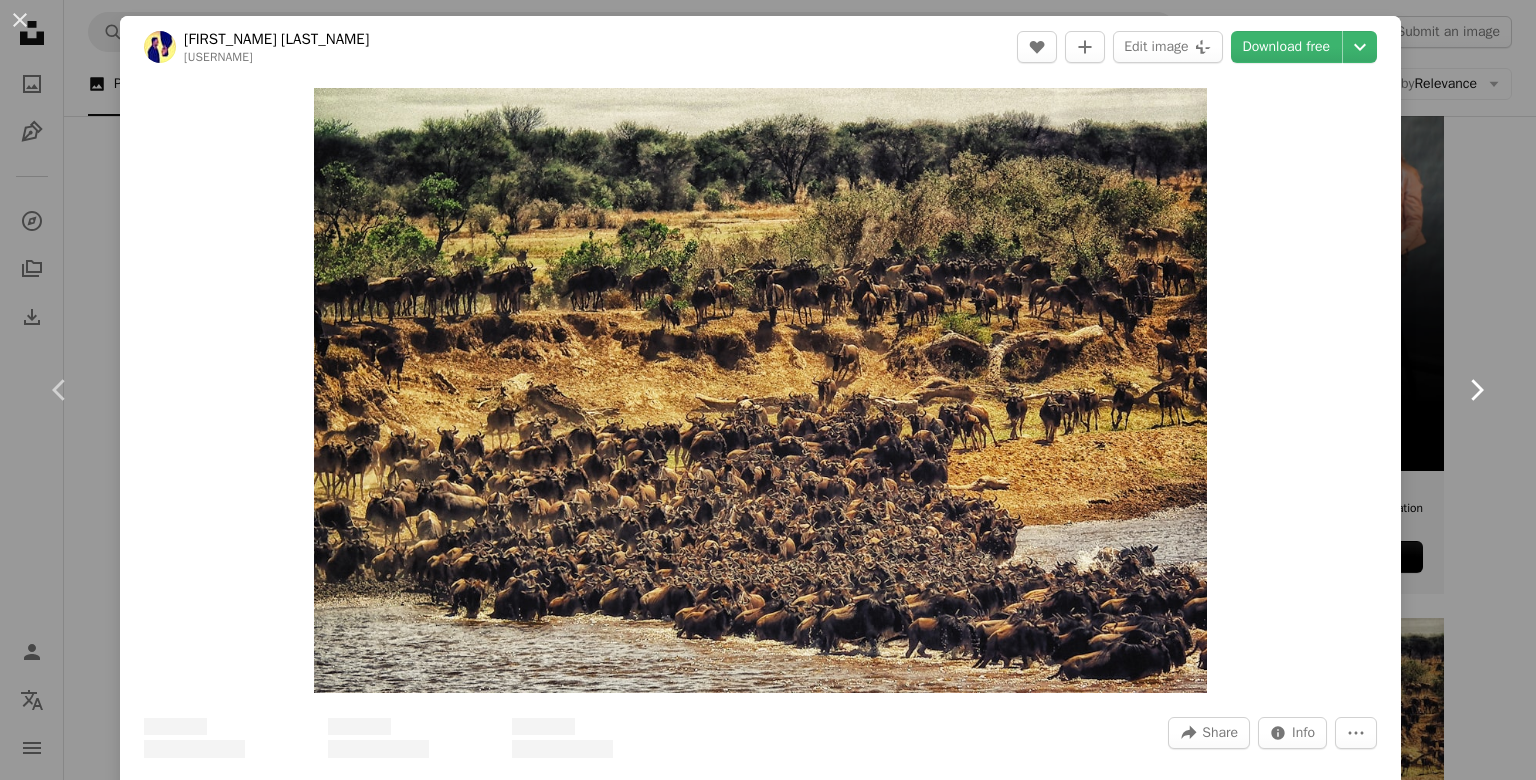 click on "Chevron right" 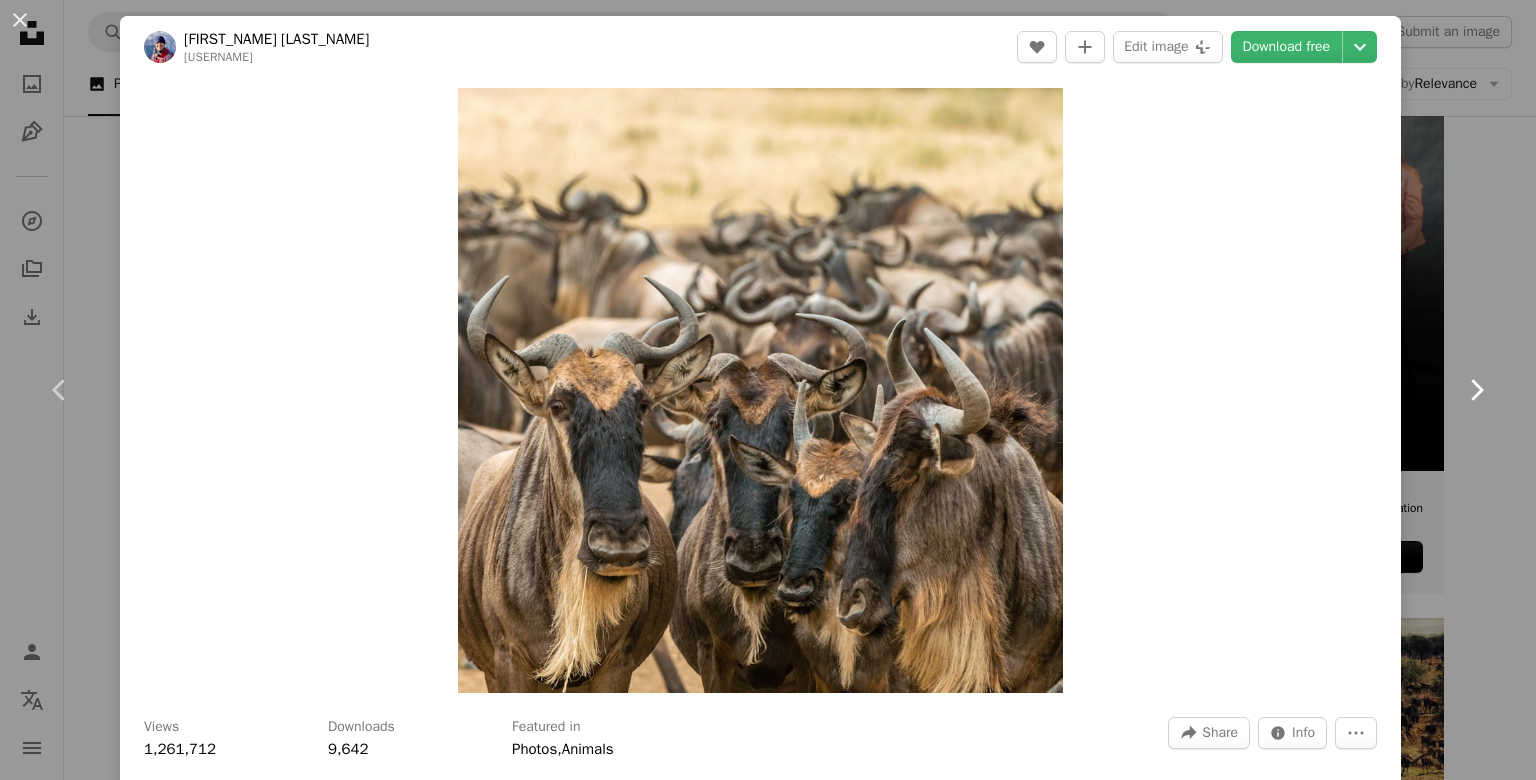 click on "Chevron right" 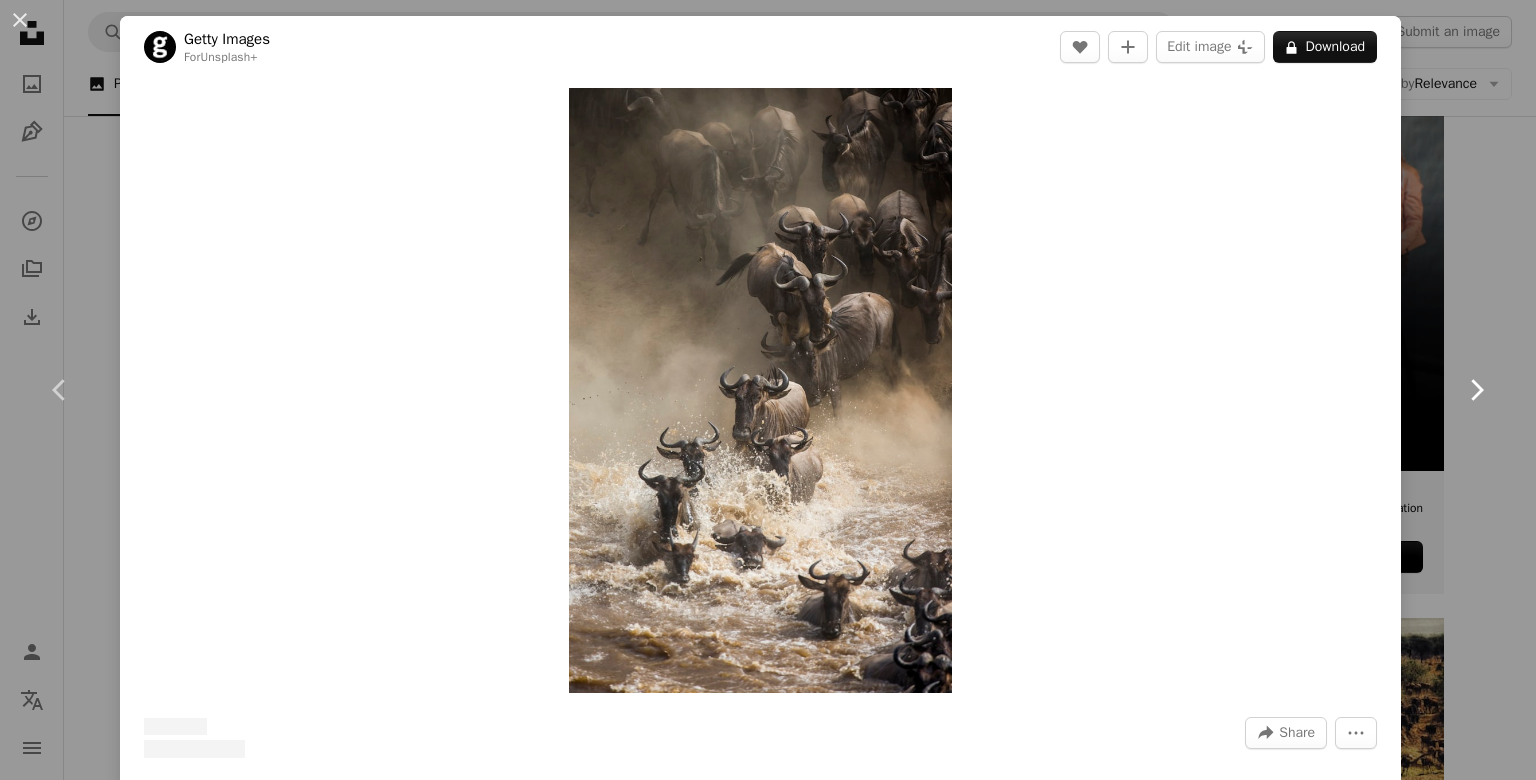 click on "Chevron right" 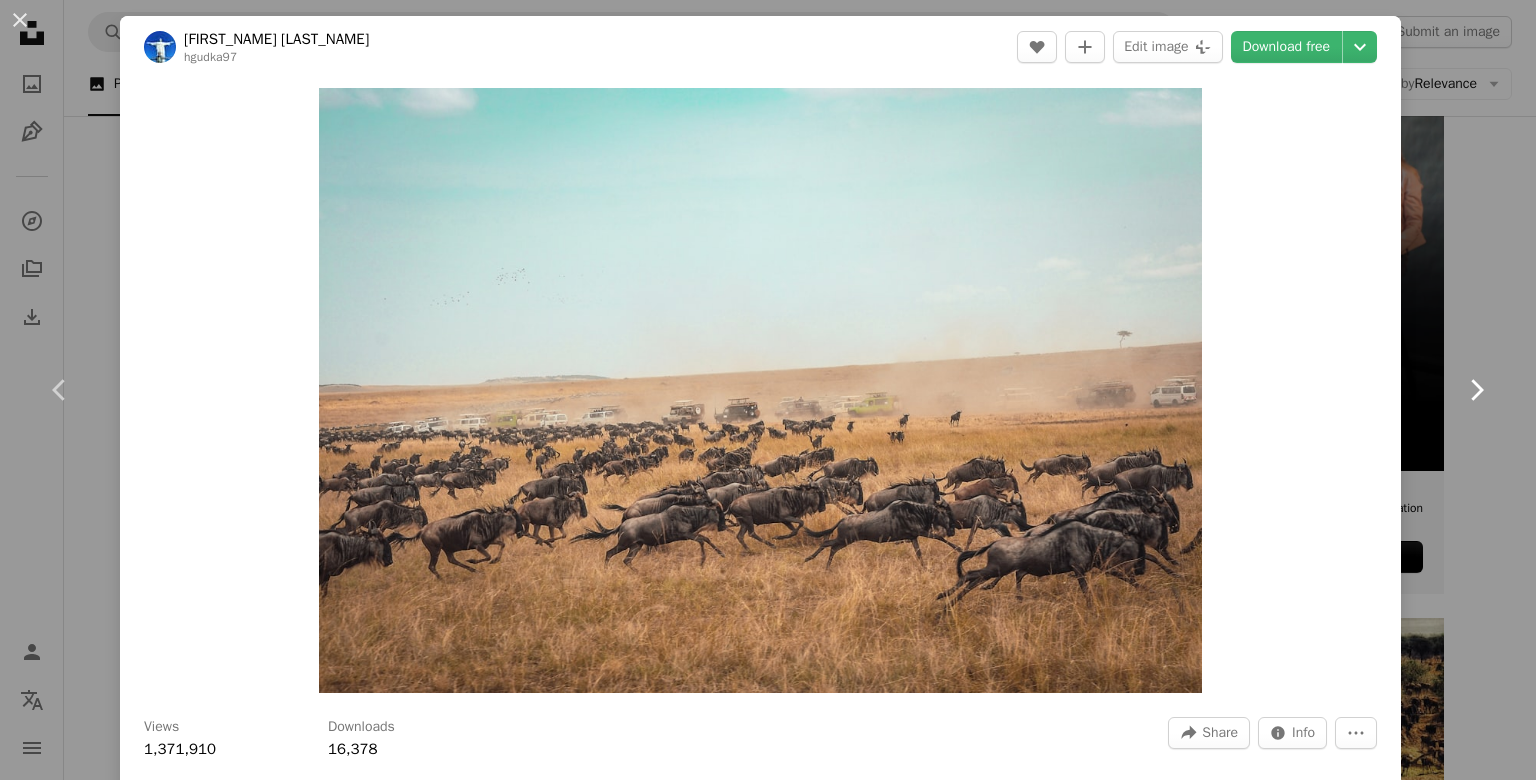 click on "Chevron right" 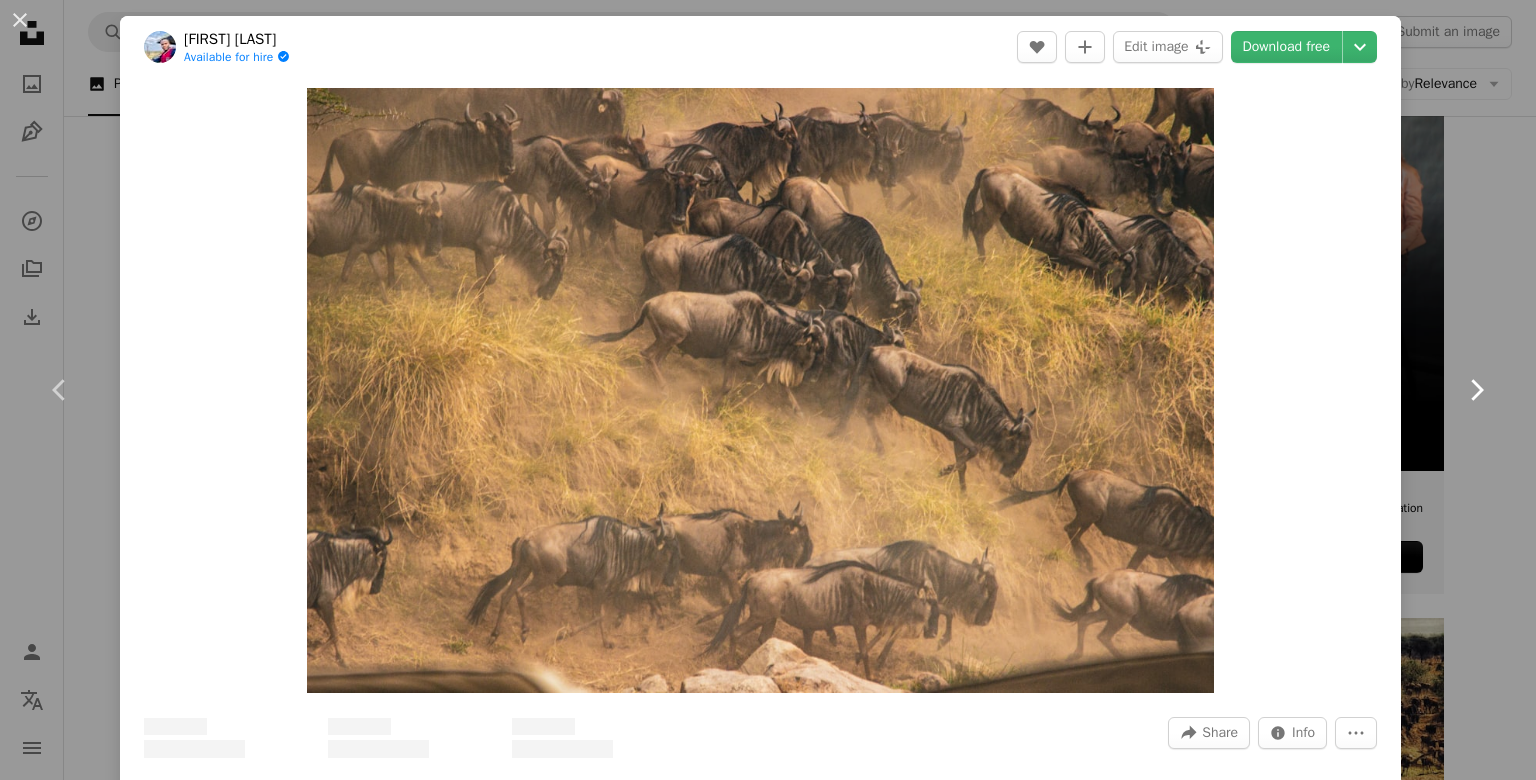 click on "Chevron right" 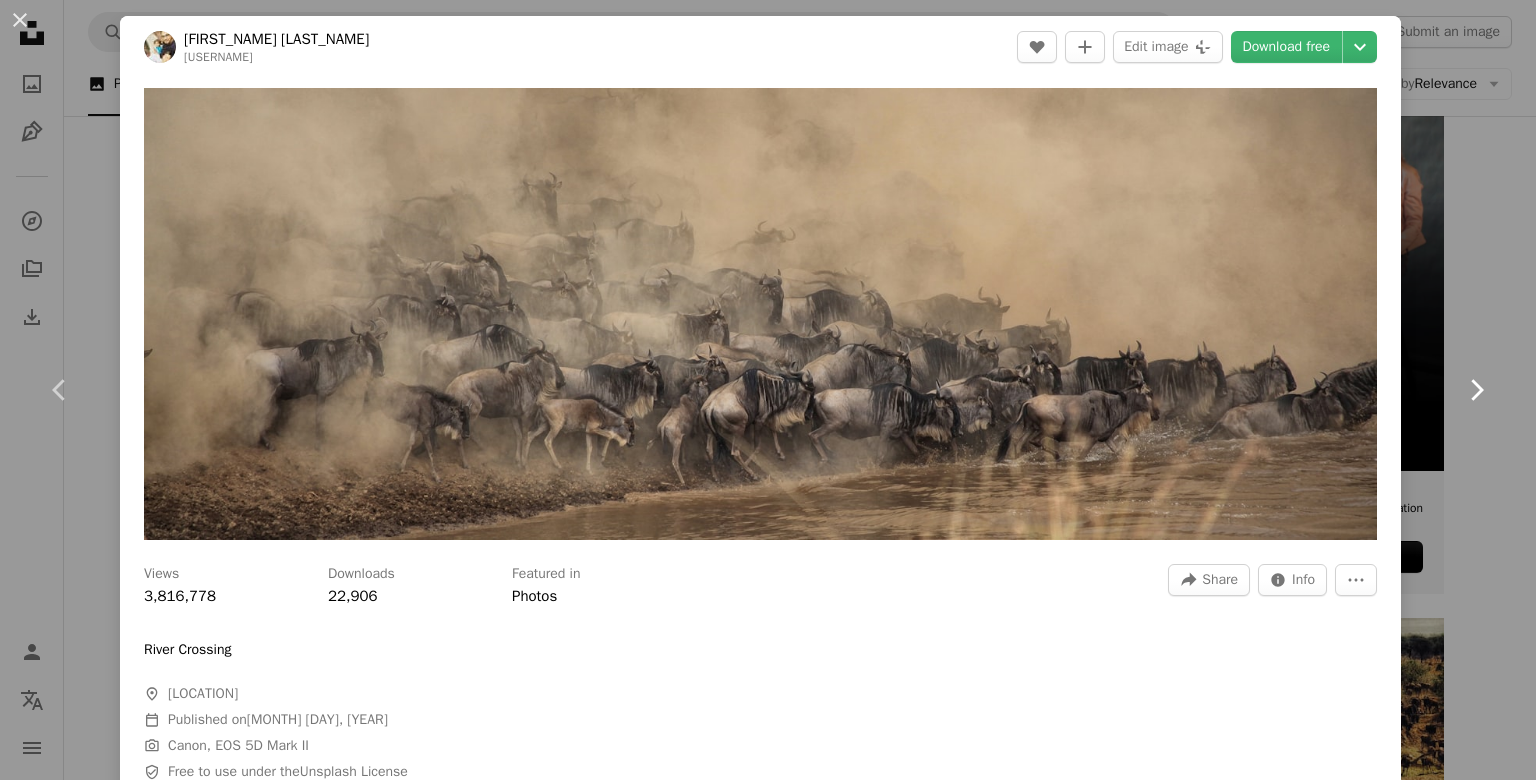 click on "Chevron right" 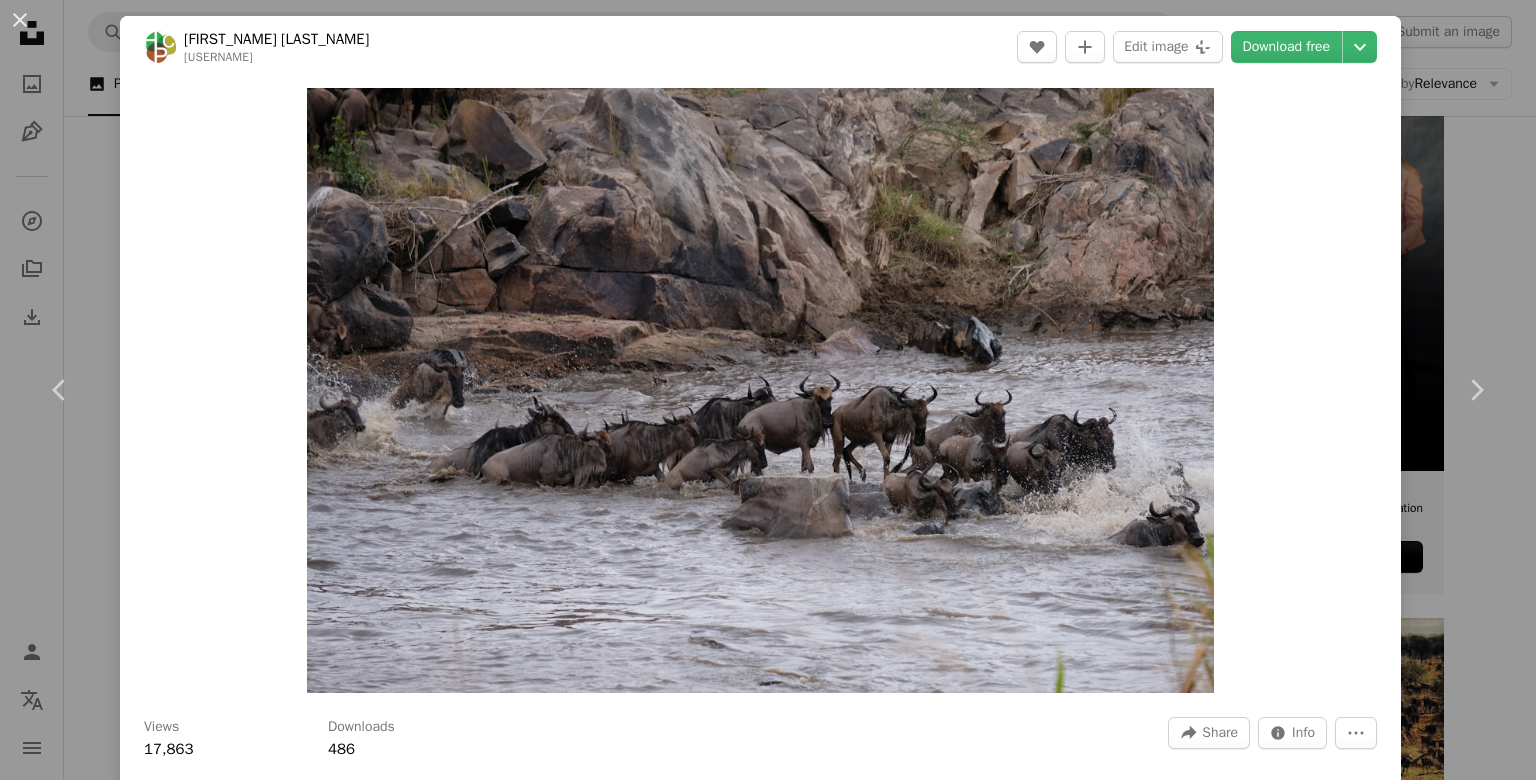 click on "Zoom in" at bounding box center (760, 390) 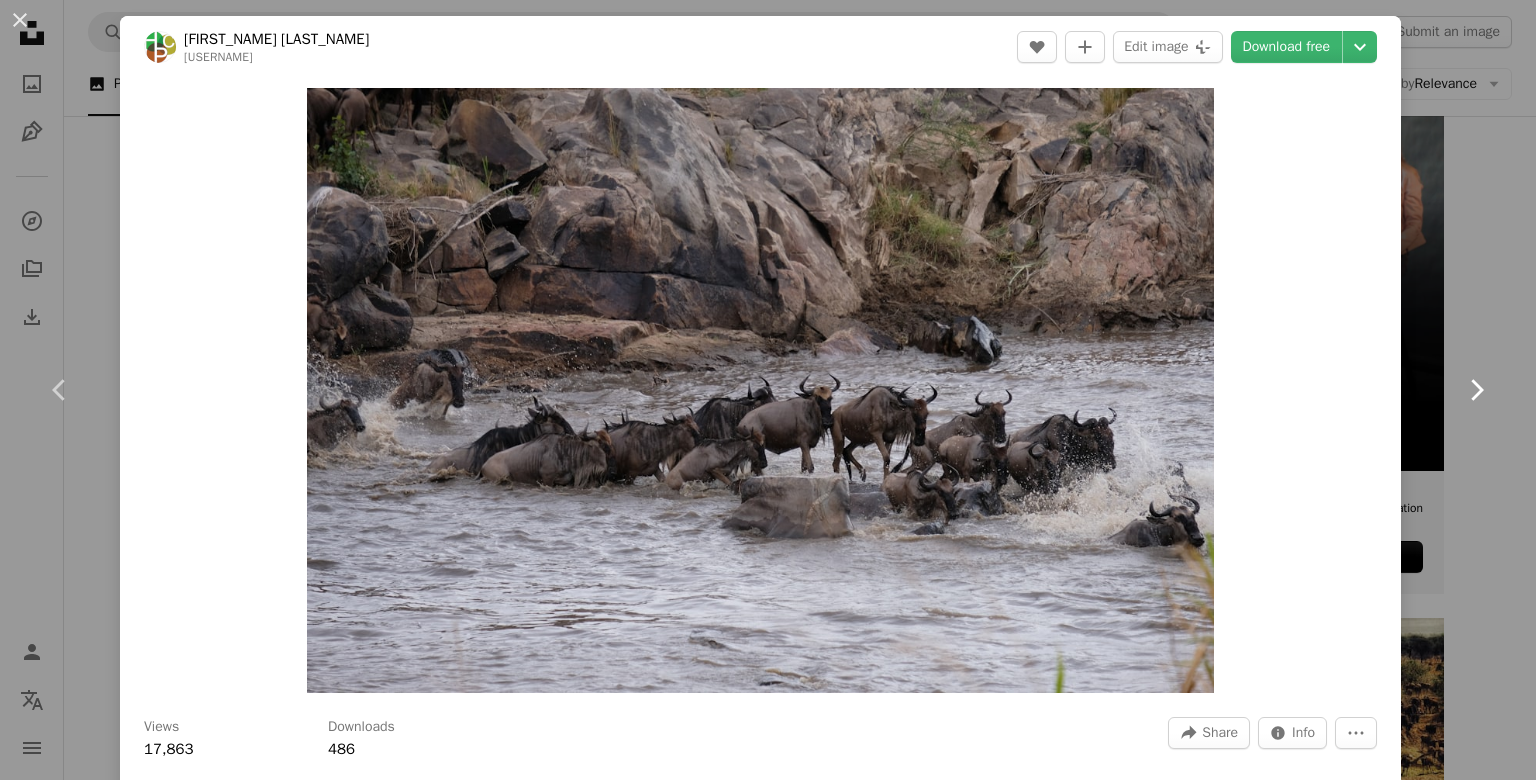 click on "Chevron right" 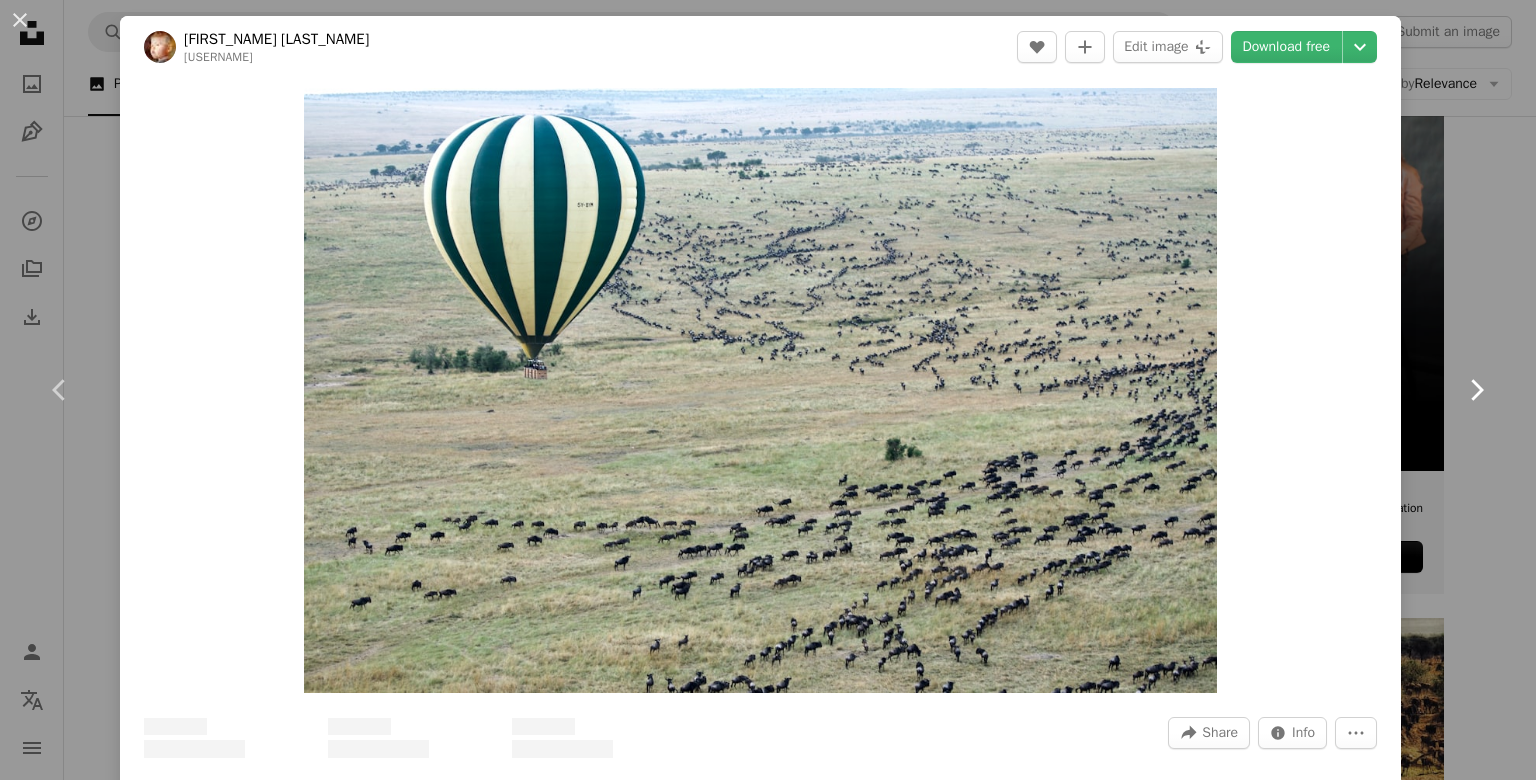 click on "Chevron right" 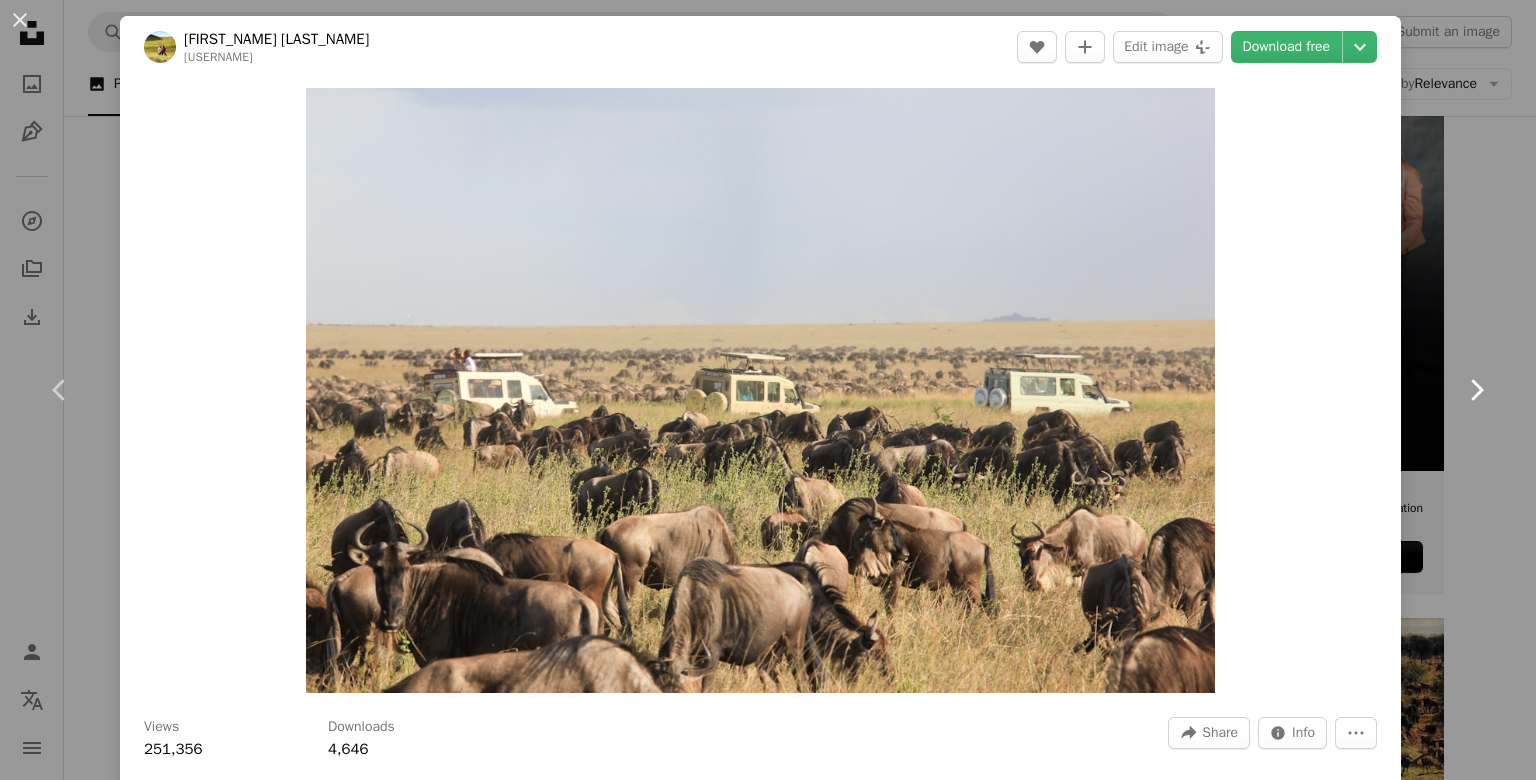 click 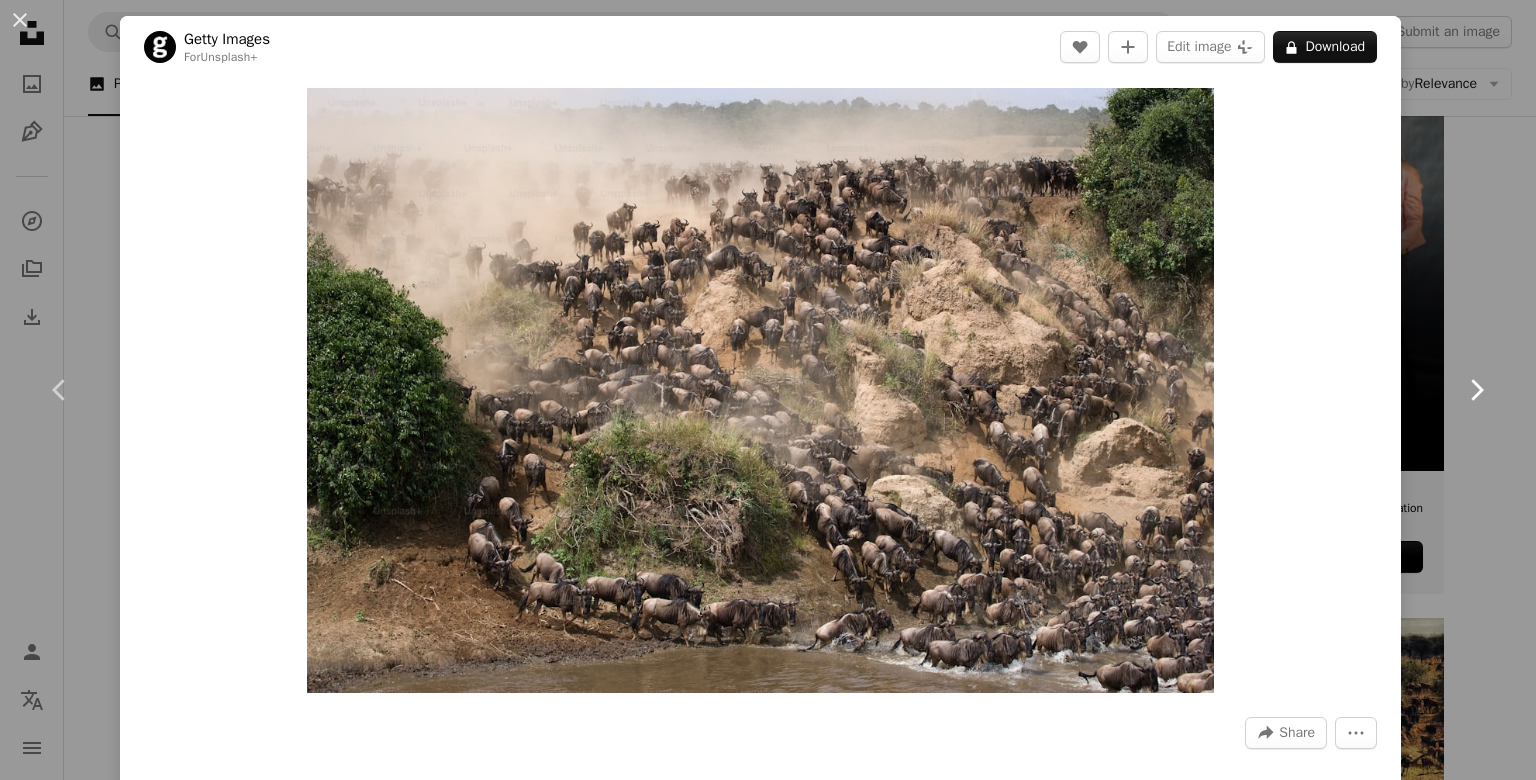 click 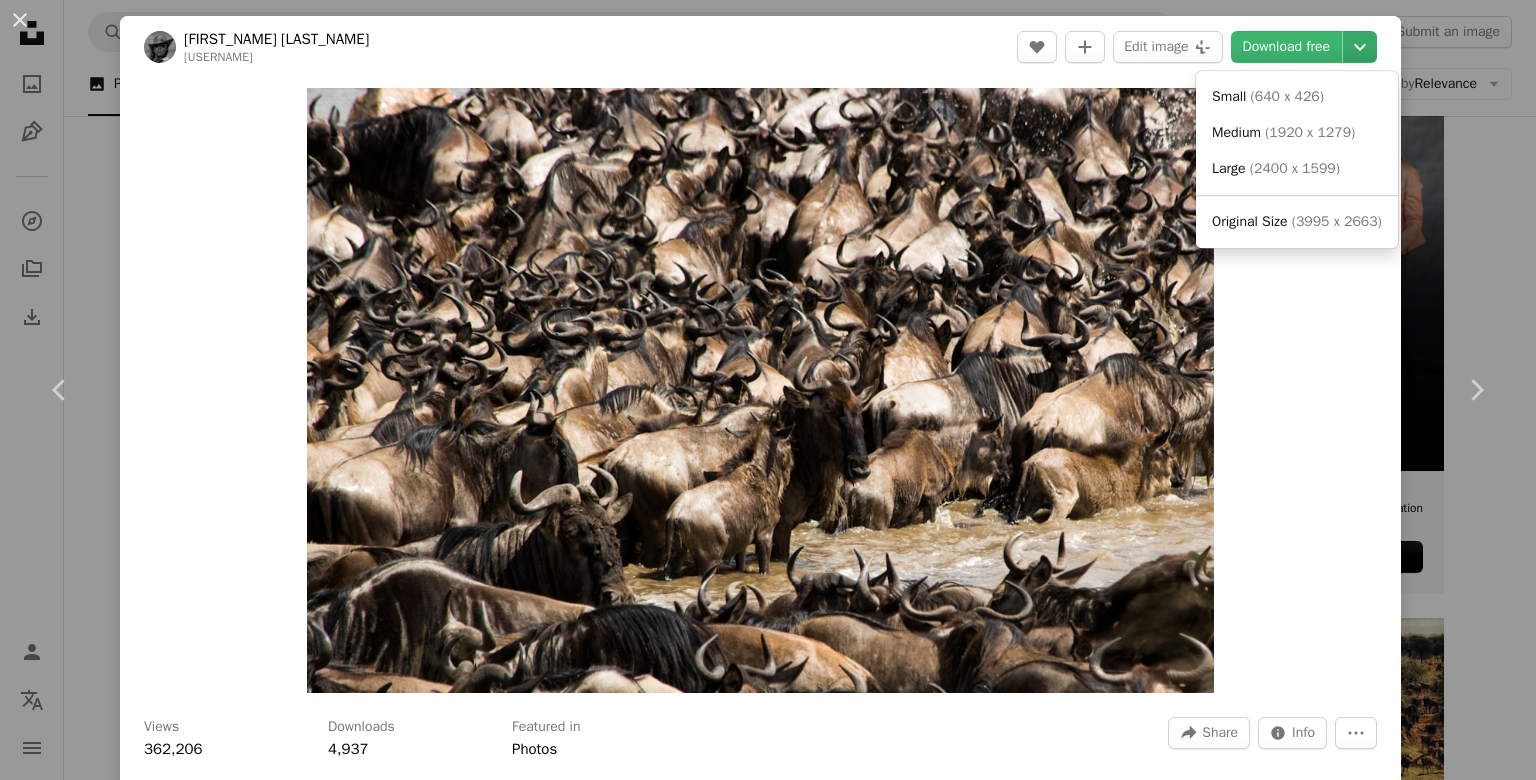 click 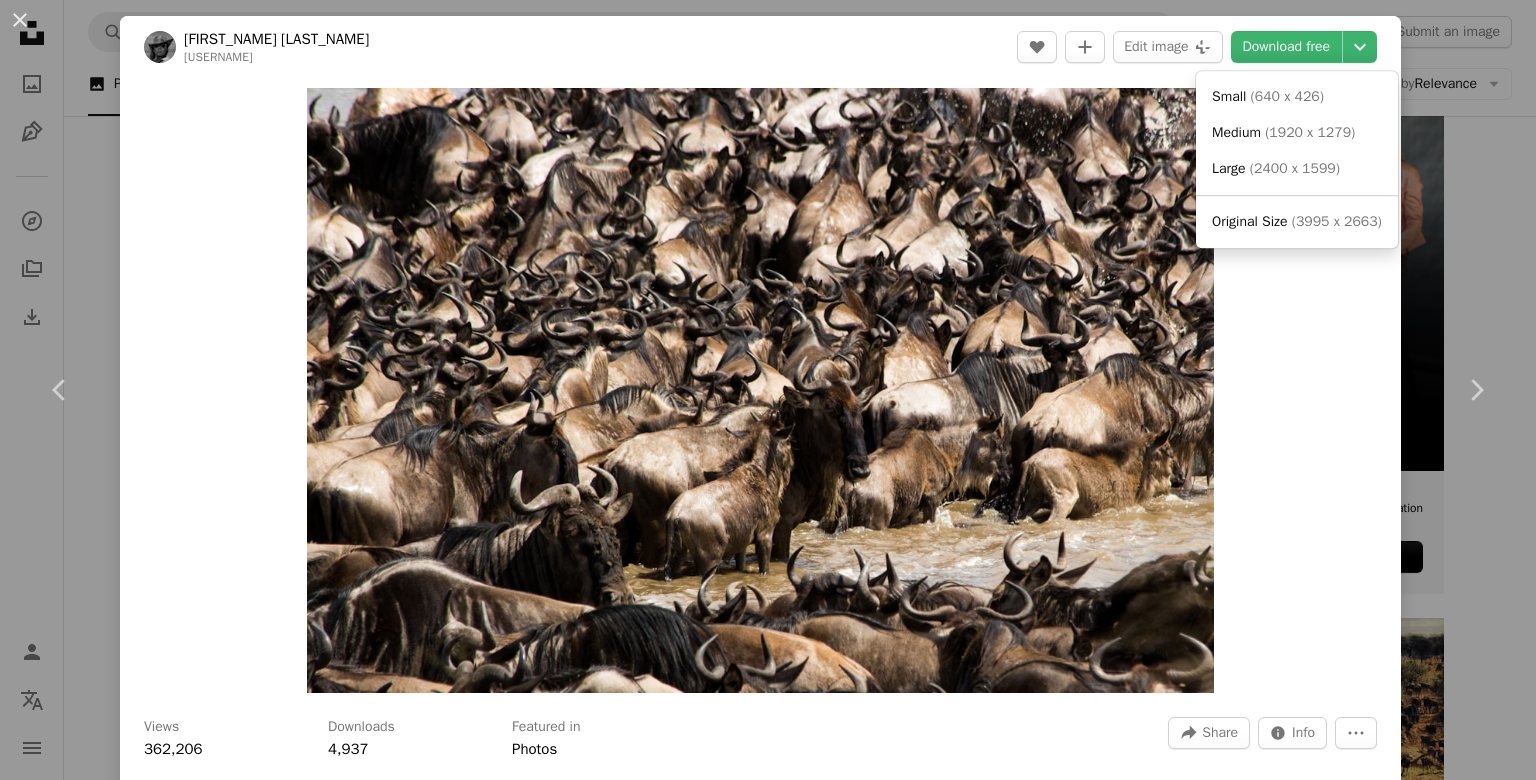 click on "An X shape Chevron left Chevron right [FIRST_NAME] [LAST_NAME] [USERNAME] A heart A plus sign Edit image   Plus sign for Unsplash+ Download free Chevron down Zoom in Views 362,206 Downloads 4,937 Featured in Photos A forward-right arrow Share Info icon Info More Actions [MONTH] [DAY], [YEAR].
It was a wonderful surprise to catch the Mara Crossing. The beasts do not follow our programs A map marker Mara River, Tanzania Calendar outlined Published on  [MONTH] [DAY], [YEAR] Camera Canon, EOS 100D Safety Free to use under the  Unsplash License wild animal nature images tanzania tanzania safari great migration art animal painting cattle mammal bull herd mara river HD Wallpapers Browse premium related images on iStock  |  Save 20% with code UNSPLASH20 View more on iStock  ↗ Related images A heart A plus sign [FIRST_NAME] [LAST_NAME] Arrow pointing down A heart A plus sign [FIRST_NAME] [LAST_NAME] Arrow pointing down A heart A plus sign [FIRST_NAME] [LAST_NAME] Arrow pointing down A heart A plus sign [FIRST_NAME] [LAST_NAME] Available for hire A checkmark inside of a circle" at bounding box center [768, 390] 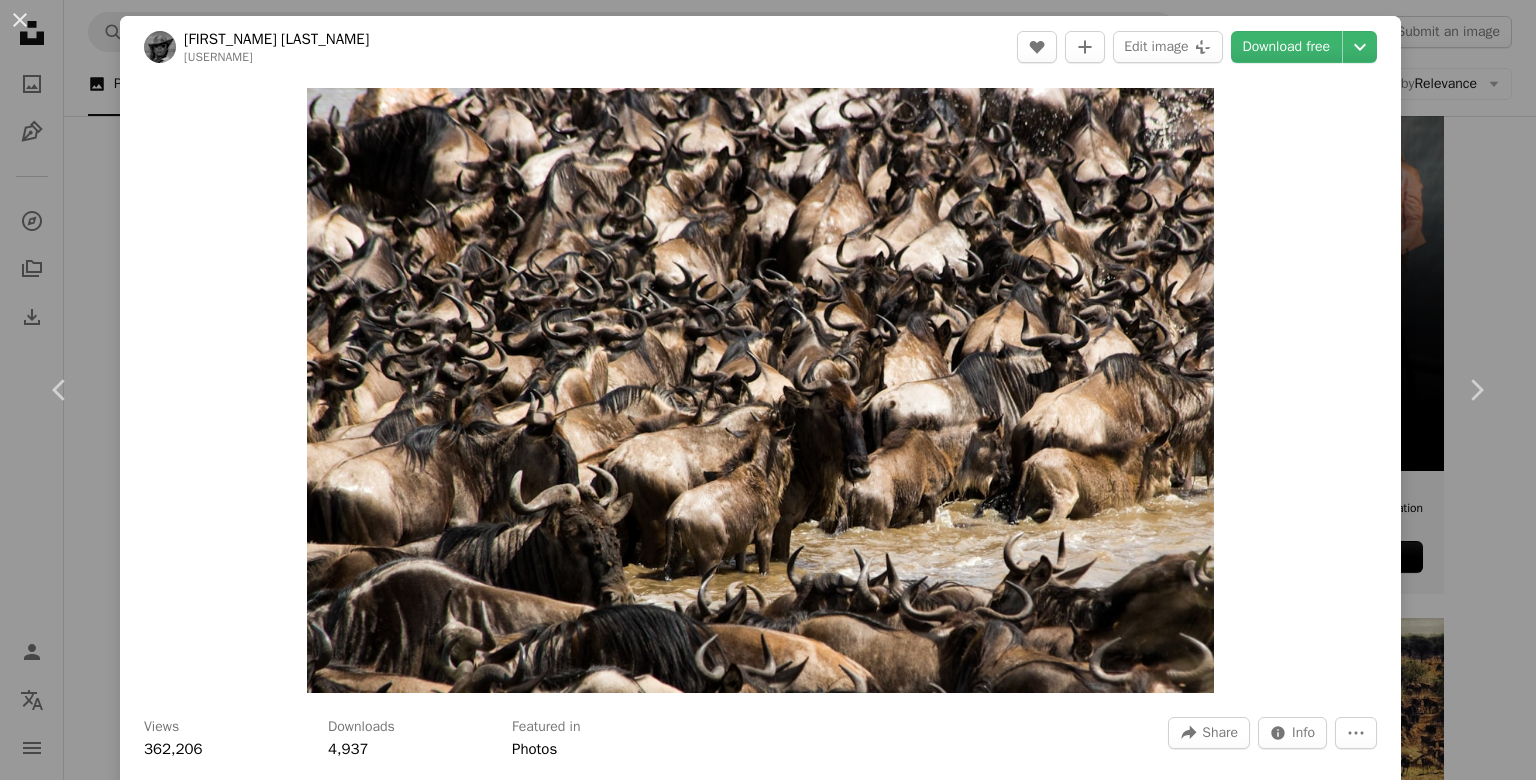 click on "An X shape Chevron left Chevron right [FIRST_NAME] [LAST_NAME] [USERNAME] A heart A plus sign Edit image   Plus sign for Unsplash+ Download free Chevron down Zoom in Views 362,206 Downloads 4,937 Featured in Photos A forward-right arrow Share Info icon Info More Actions [MONTH] [DAY], [YEAR].
It was a wonderful surprise to catch the Mara Crossing. The beasts do not follow our programs A map marker Mara River, Tanzania Calendar outlined Published on  [MONTH] [DAY], [YEAR] Camera Canon, EOS 100D Safety Free to use under the  Unsplash License wild animal nature images tanzania tanzania safari great migration art animal painting cattle mammal bull herd mara river HD Wallpapers Browse premium related images on iStock  |  Save 20% with code UNSPLASH20 View more on iStock  ↗ Related images A heart A plus sign [FIRST_NAME] [LAST_NAME] Arrow pointing down A heart A plus sign [FIRST_NAME] [LAST_NAME] Arrow pointing down A heart A plus sign [FIRST_NAME] [LAST_NAME] Arrow pointing down A heart A plus sign [FIRST_NAME] [LAST_NAME] Available for hire A checkmark inside of a circle" at bounding box center [768, 390] 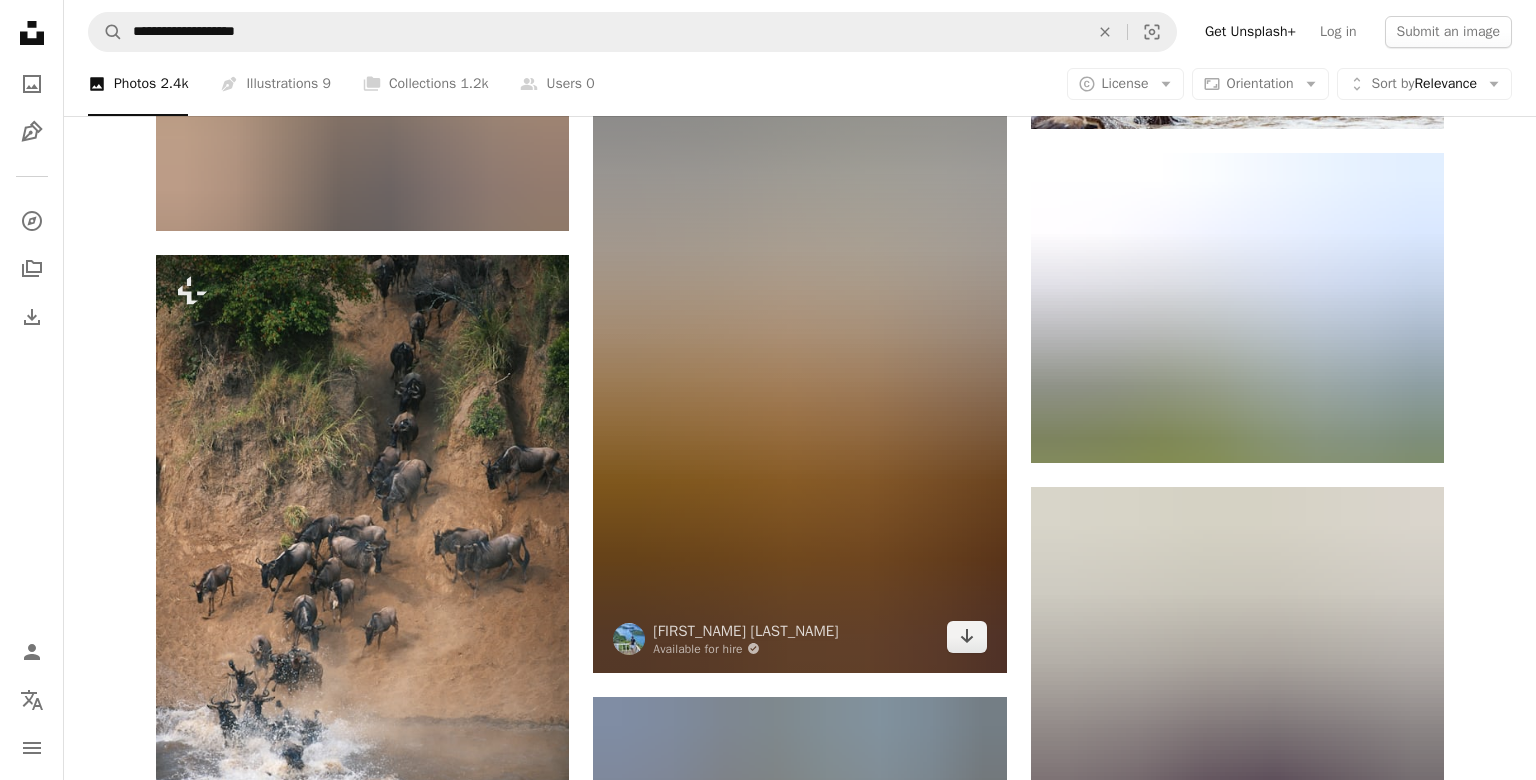 scroll, scrollTop: 4103, scrollLeft: 0, axis: vertical 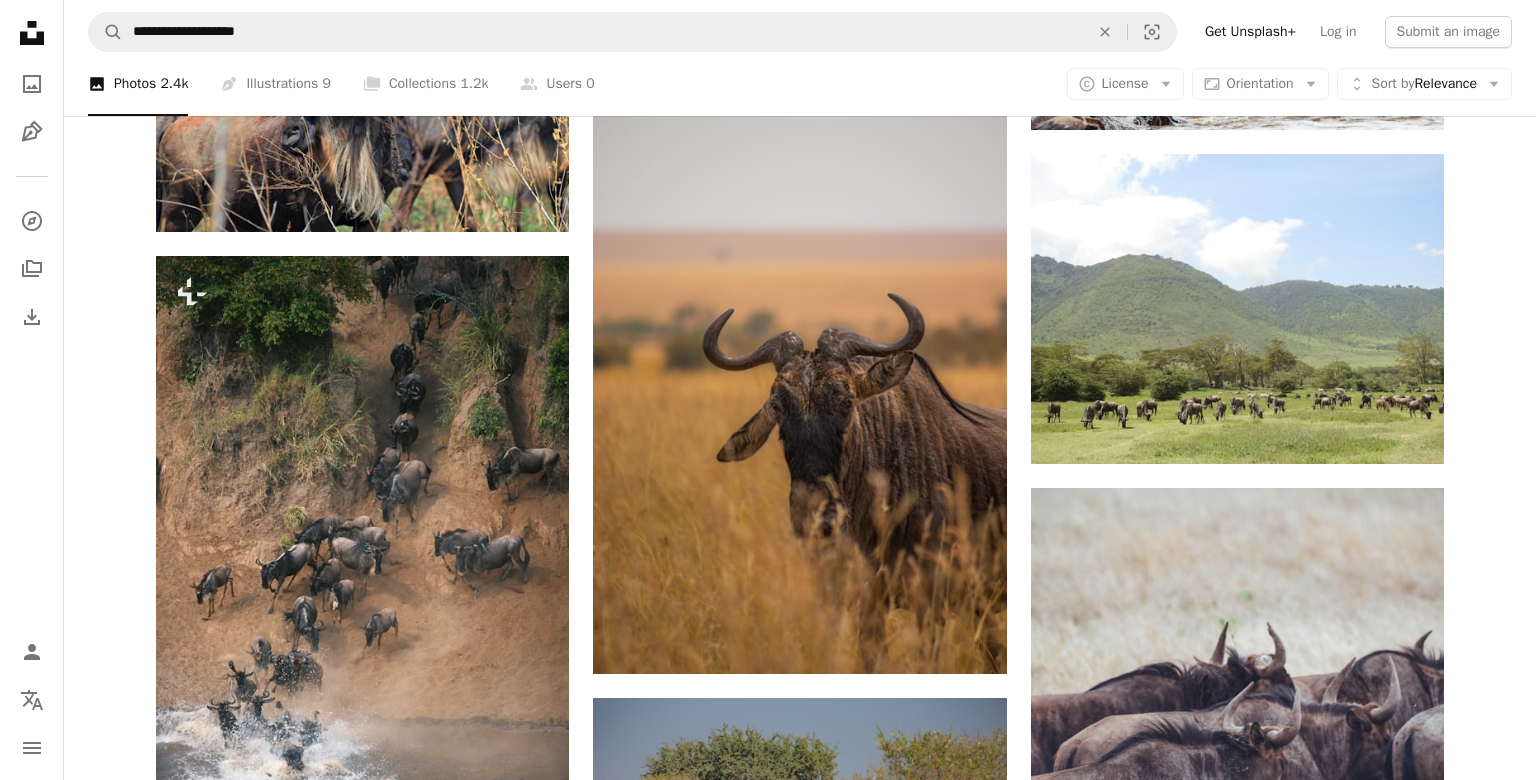 click at bounding box center (362, 1037) 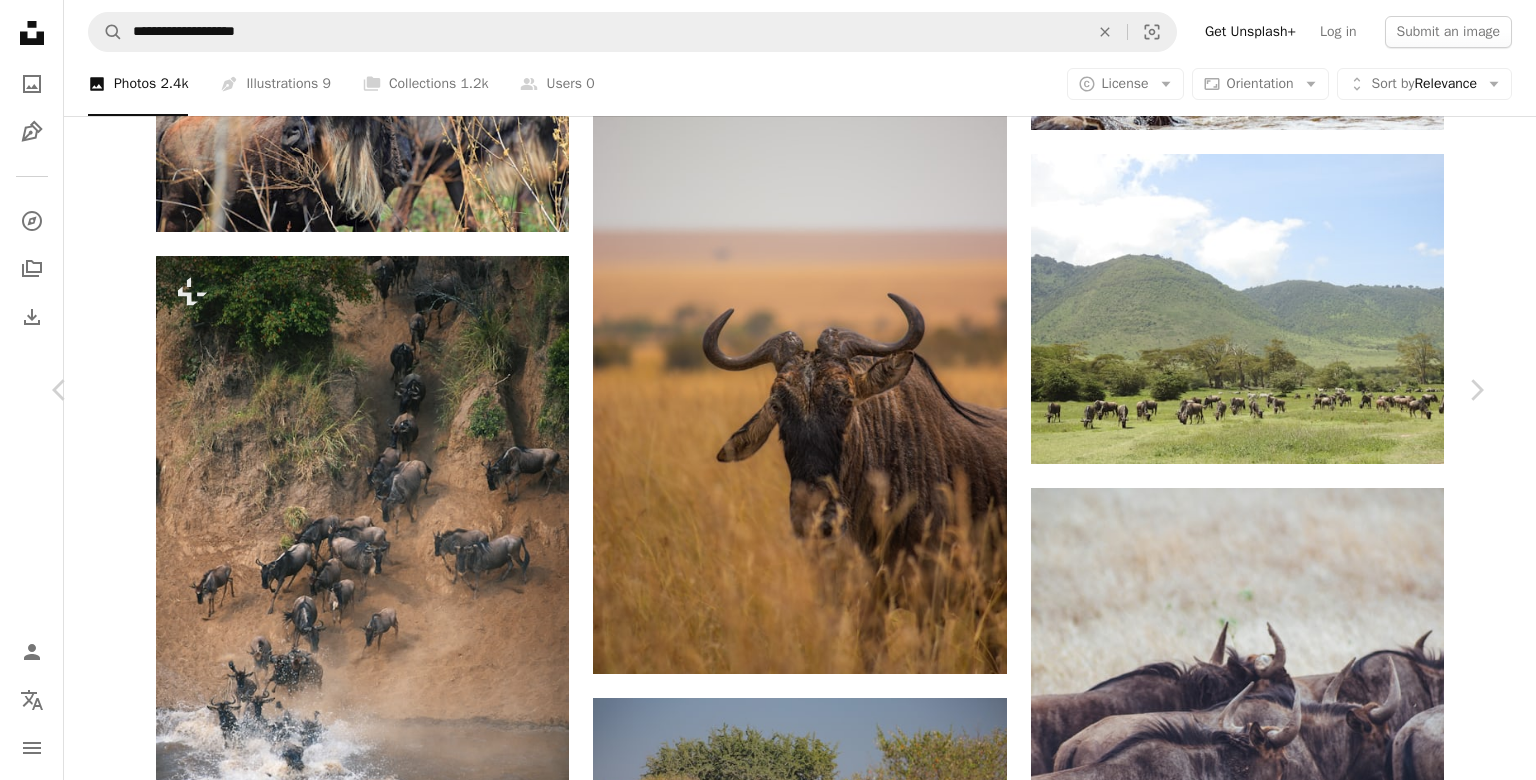 scroll, scrollTop: 4103, scrollLeft: 0, axis: vertical 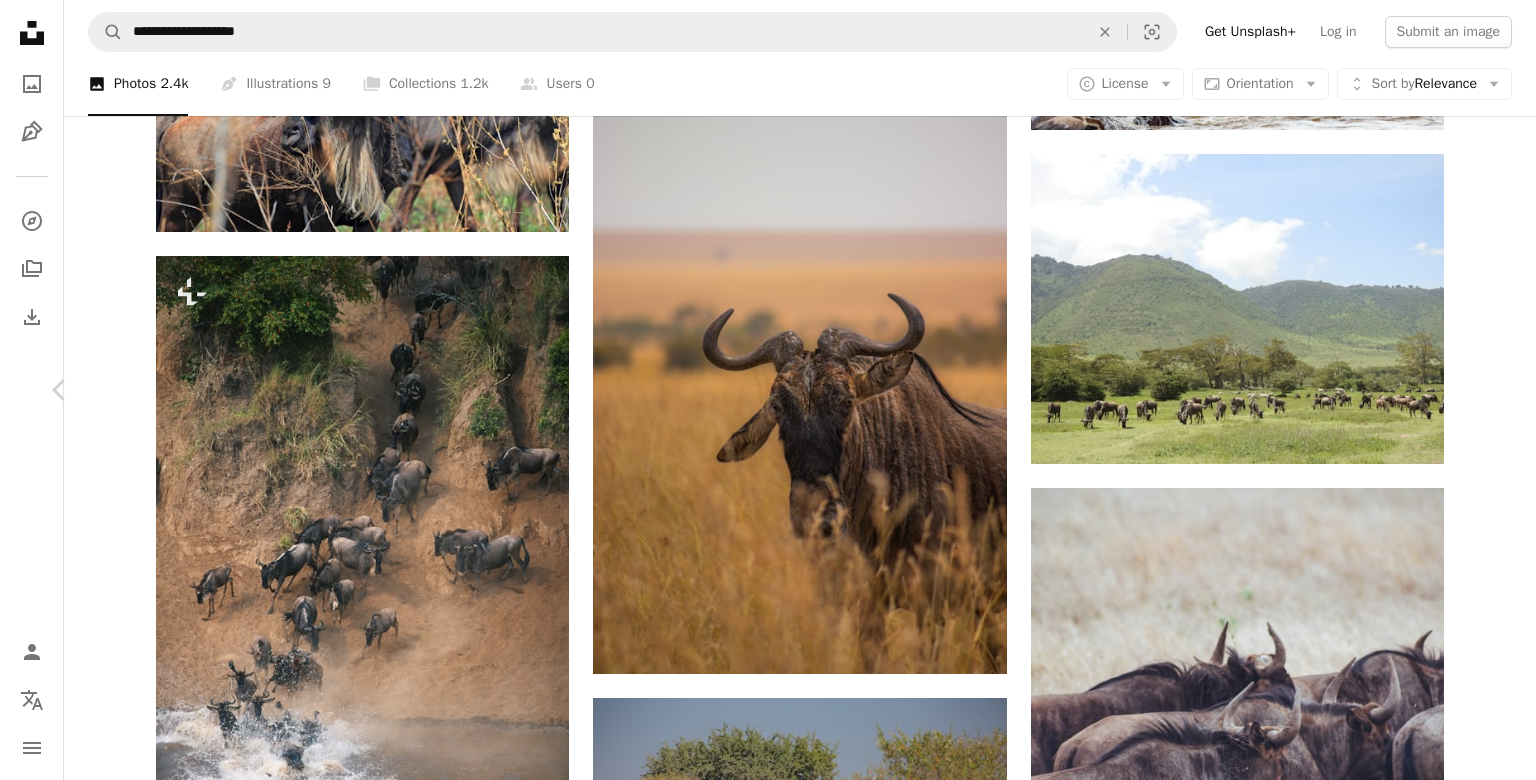 click on "Chevron right" 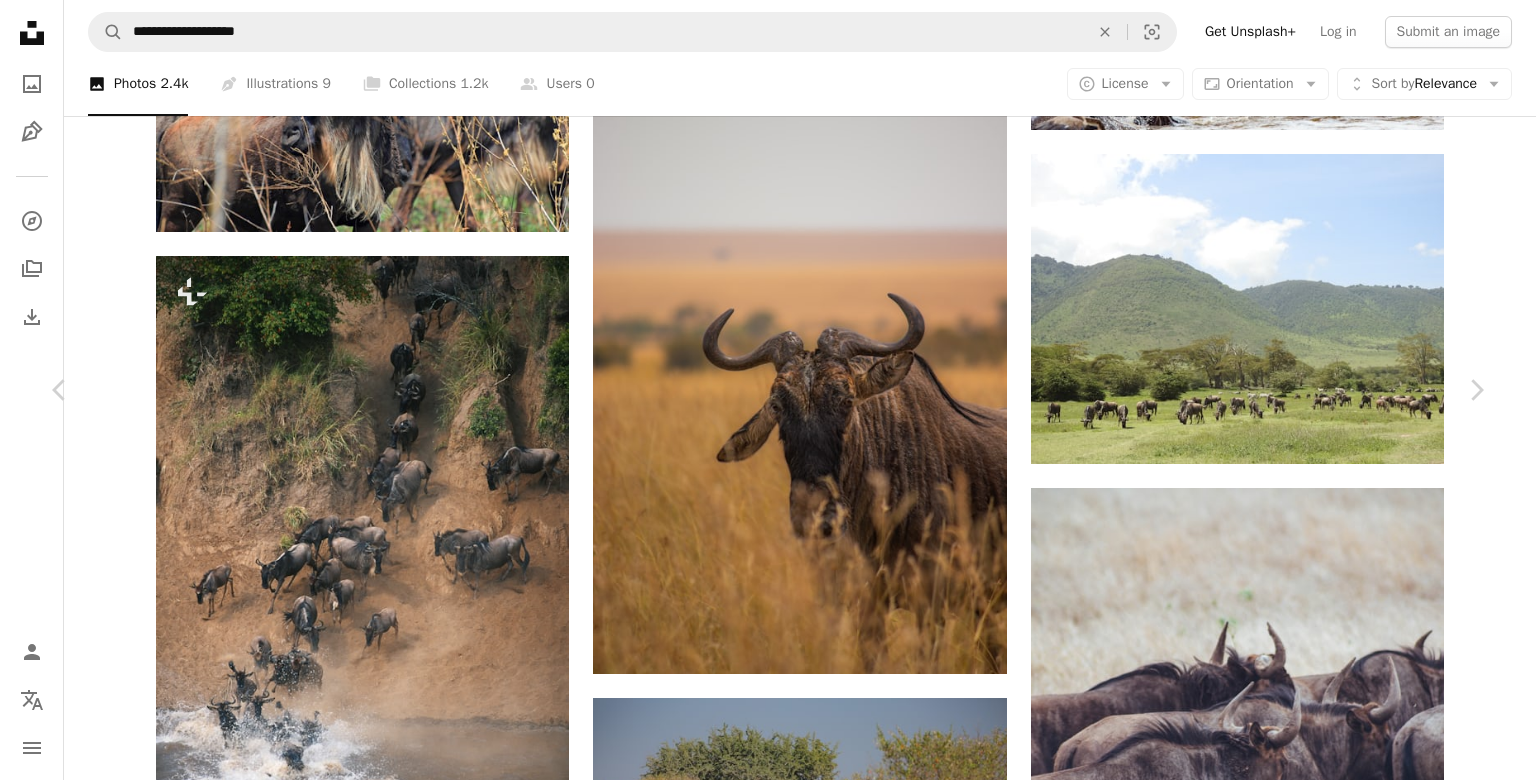 click on "Chevron right" 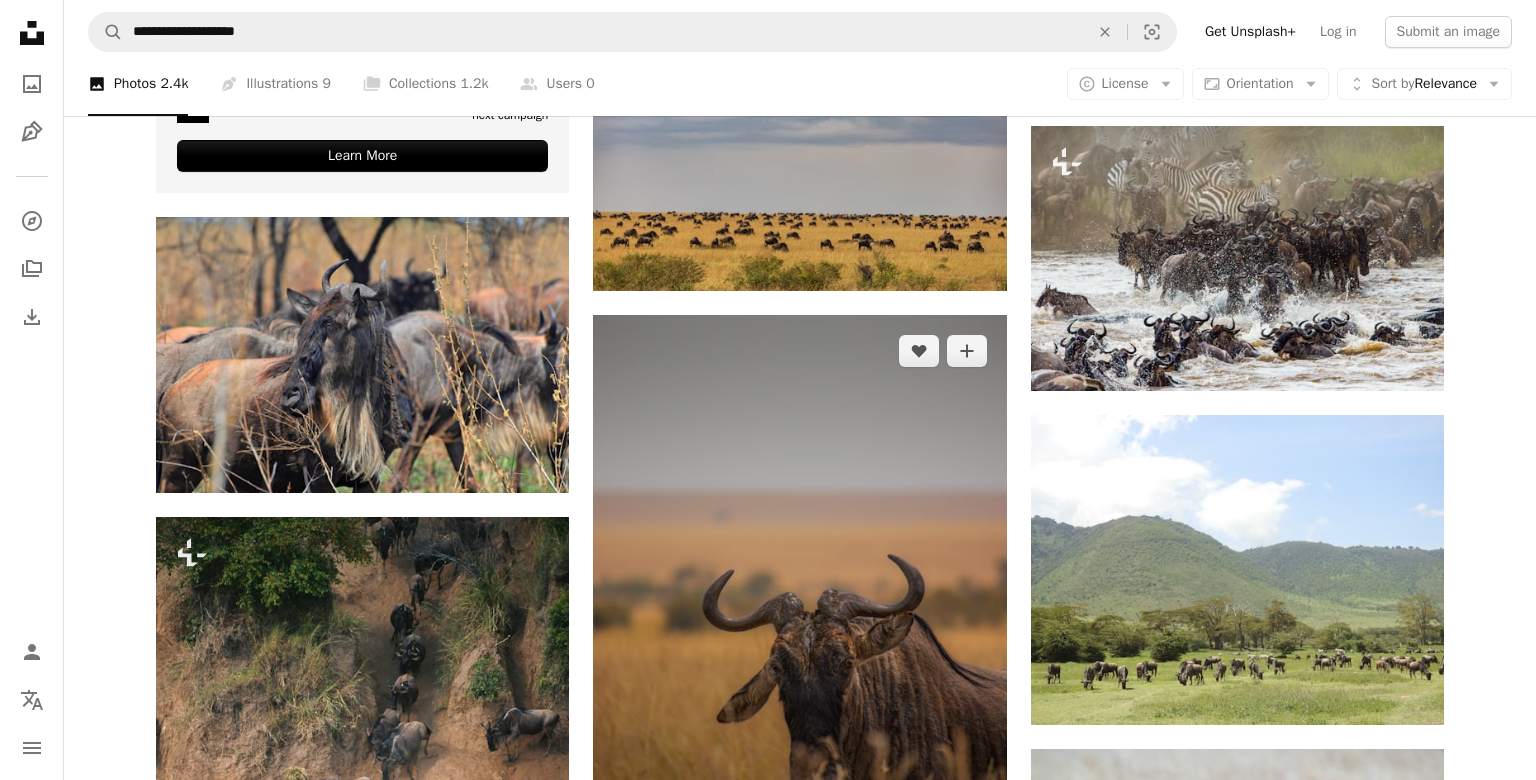 scroll, scrollTop: 3779, scrollLeft: 0, axis: vertical 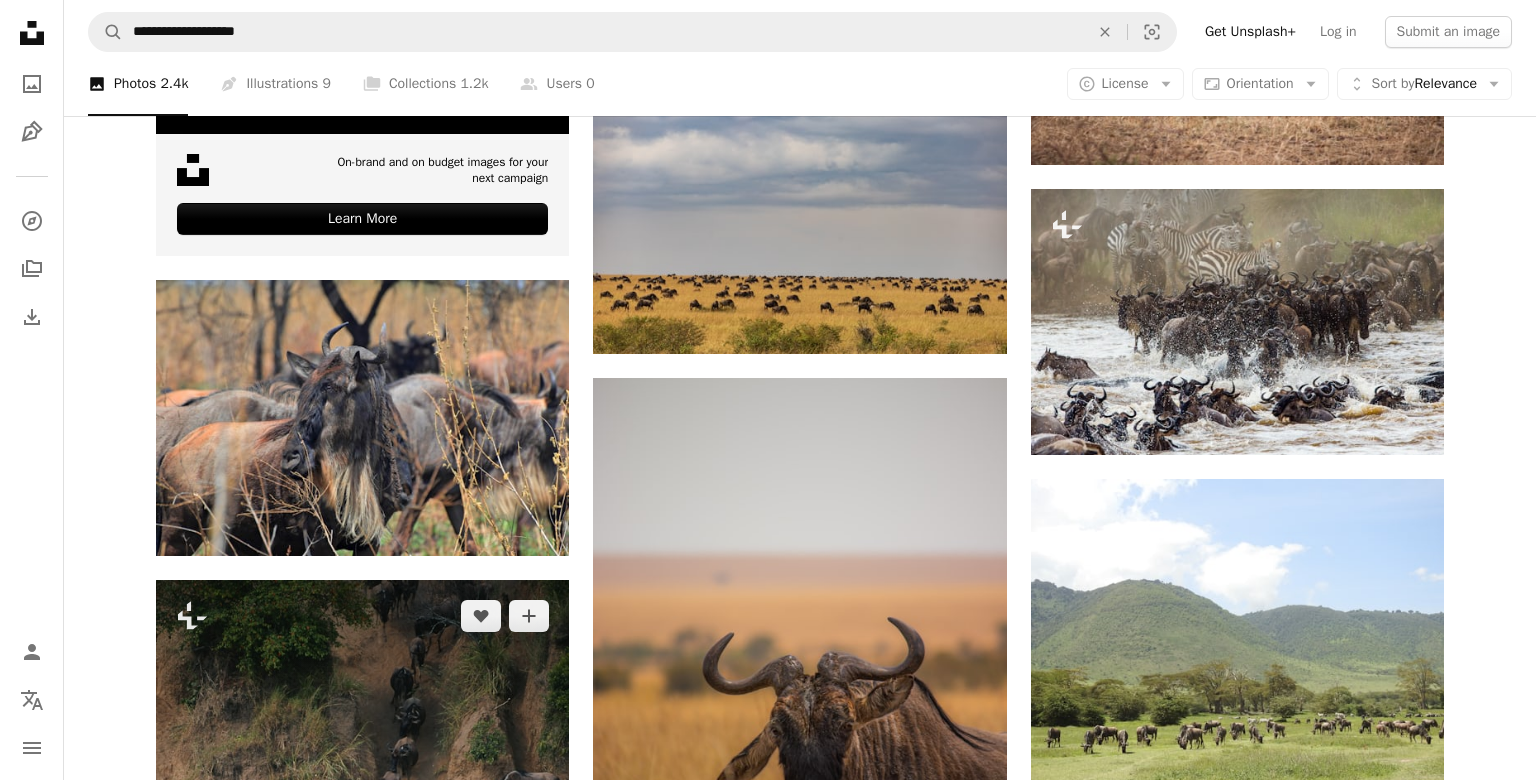 click at bounding box center (362, 891) 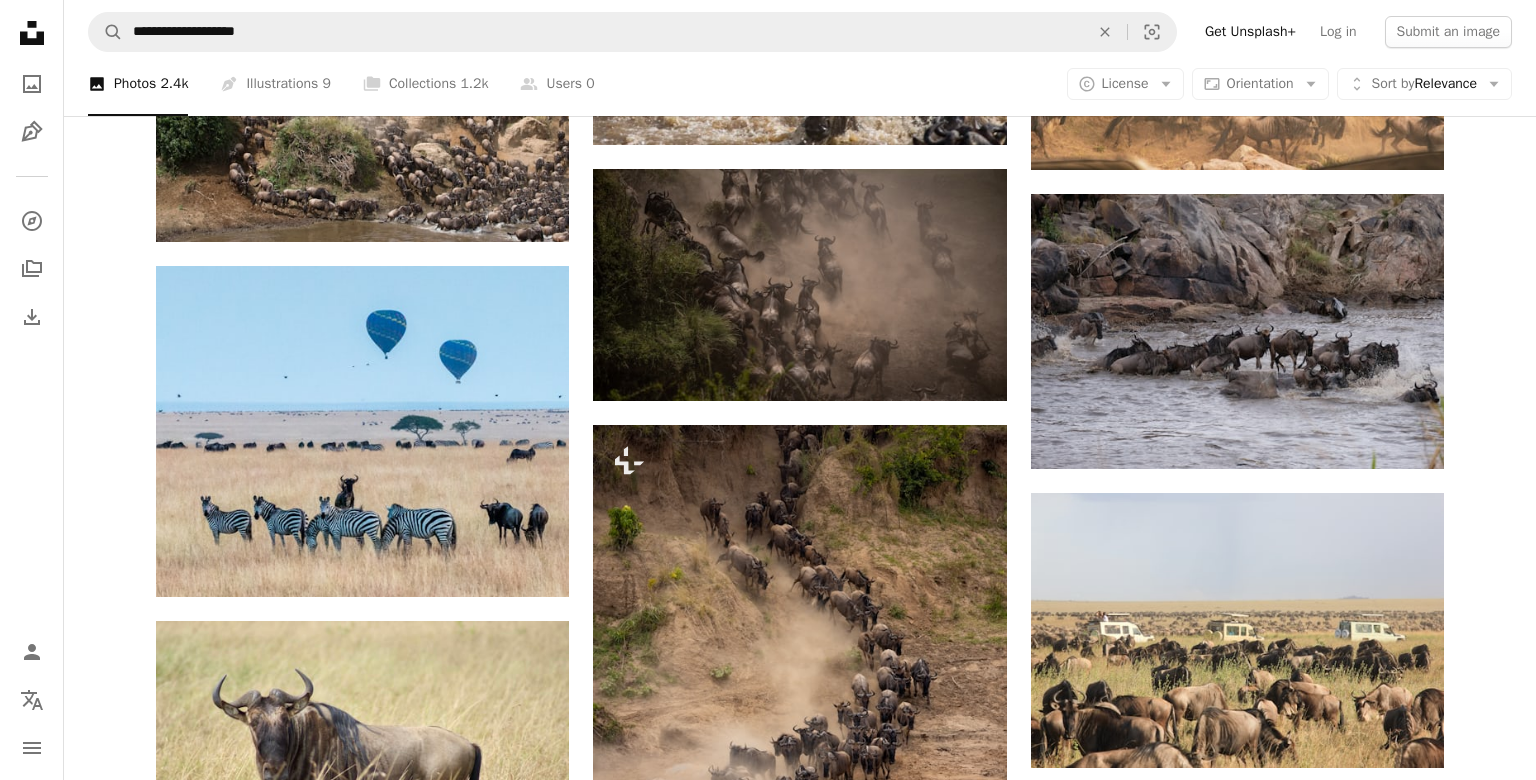 scroll, scrollTop: 1511, scrollLeft: 0, axis: vertical 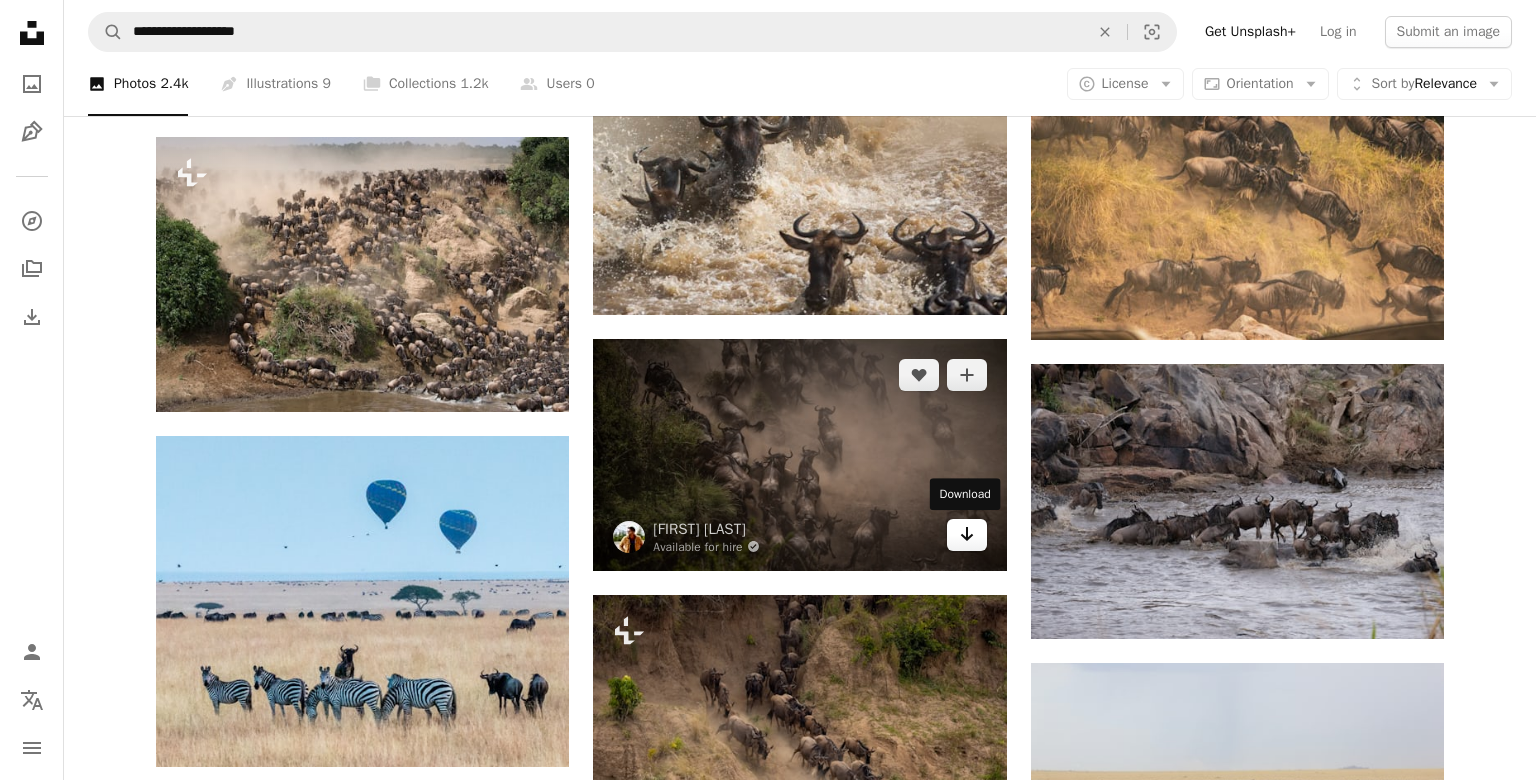 click 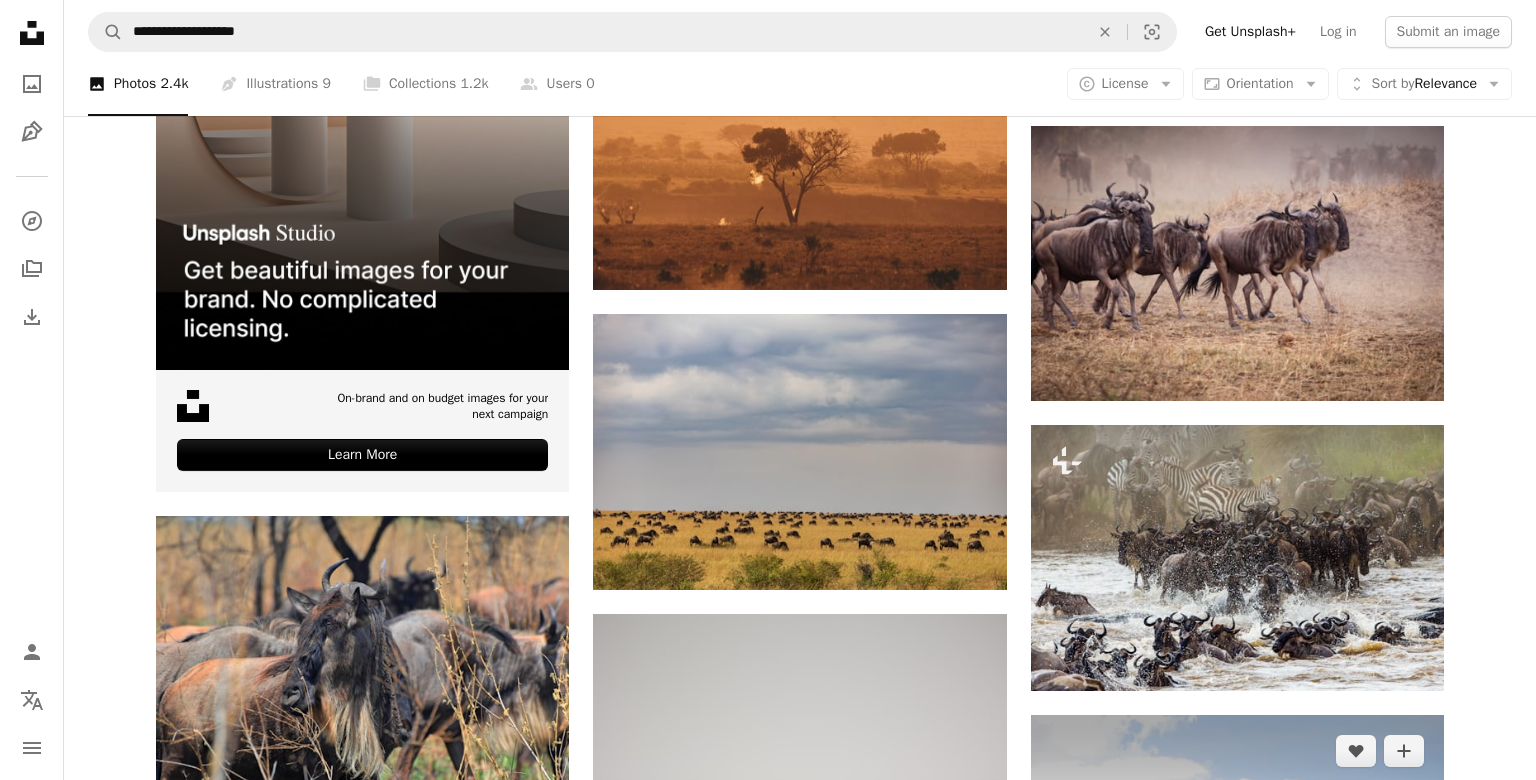 scroll, scrollTop: 3455, scrollLeft: 0, axis: vertical 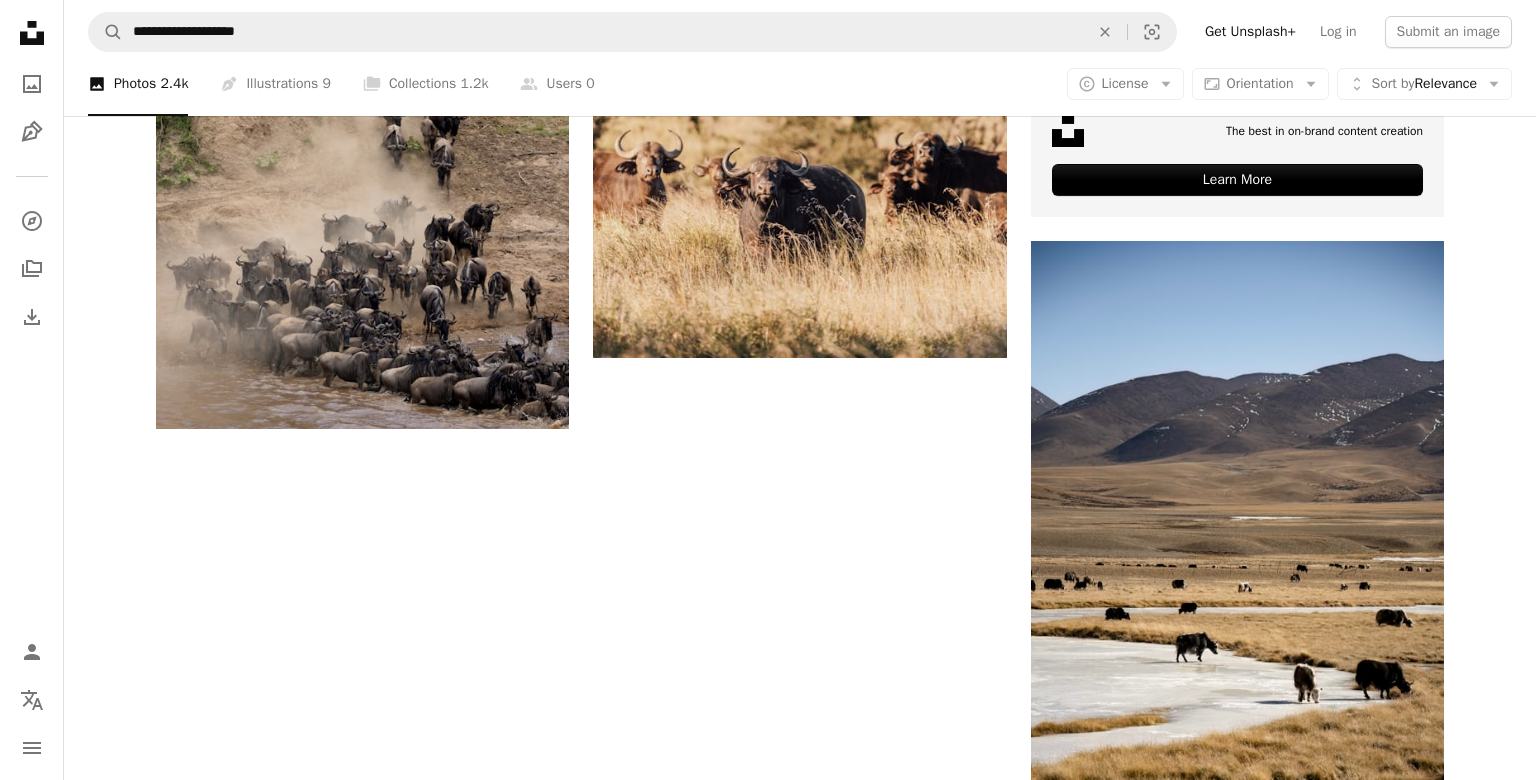 click on "Load more" at bounding box center [800, 1919] 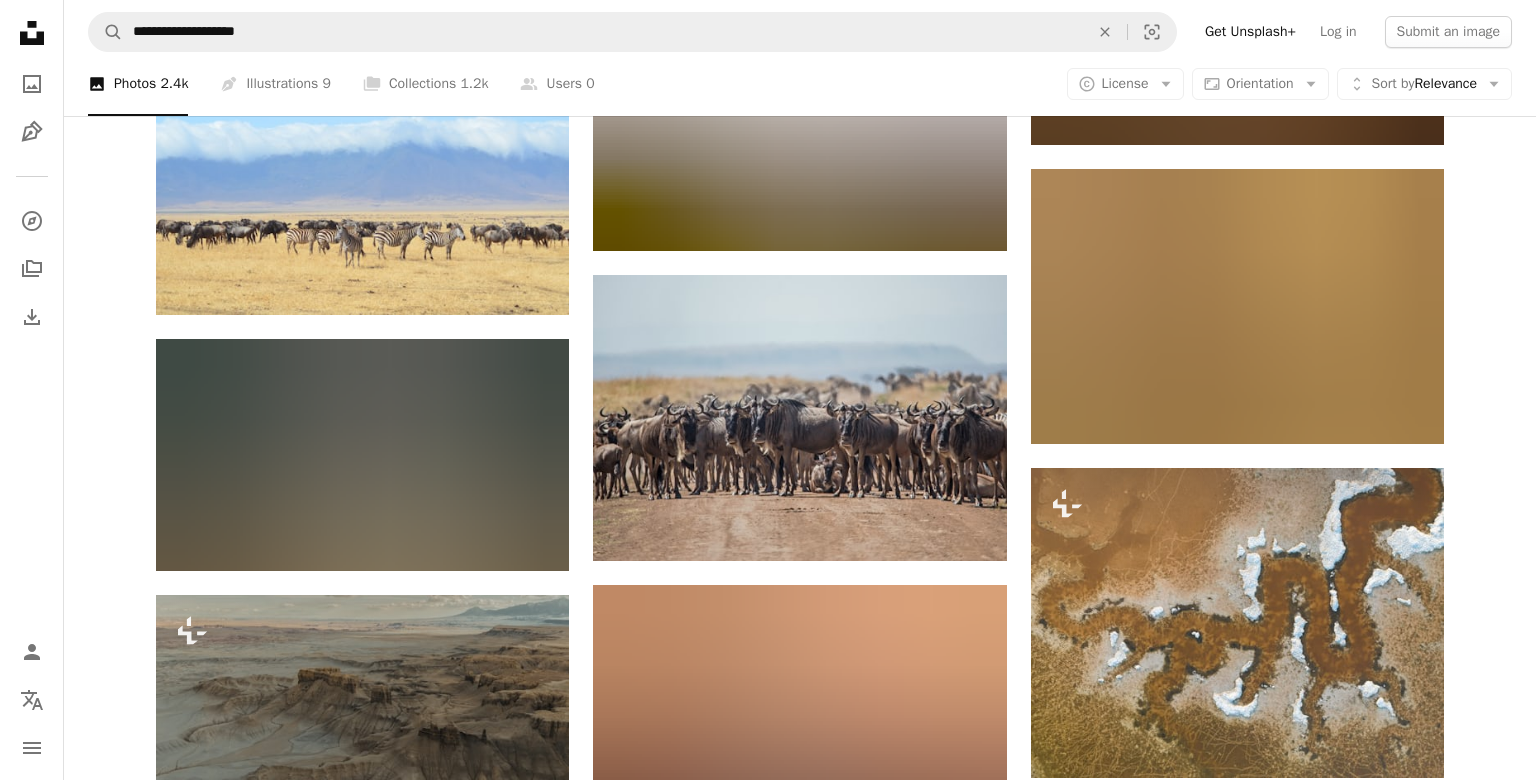 scroll, scrollTop: 23086, scrollLeft: 0, axis: vertical 